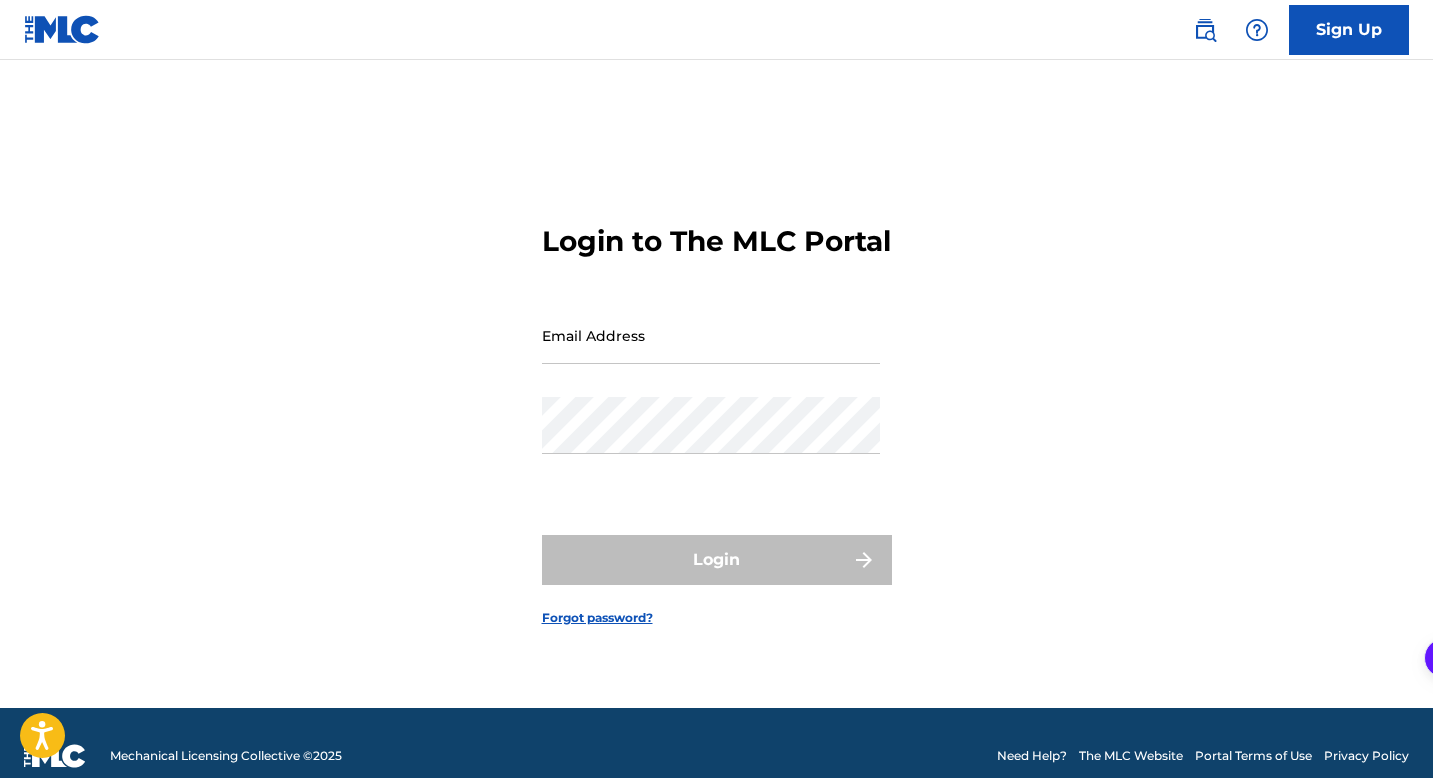 scroll, scrollTop: 0, scrollLeft: 0, axis: both 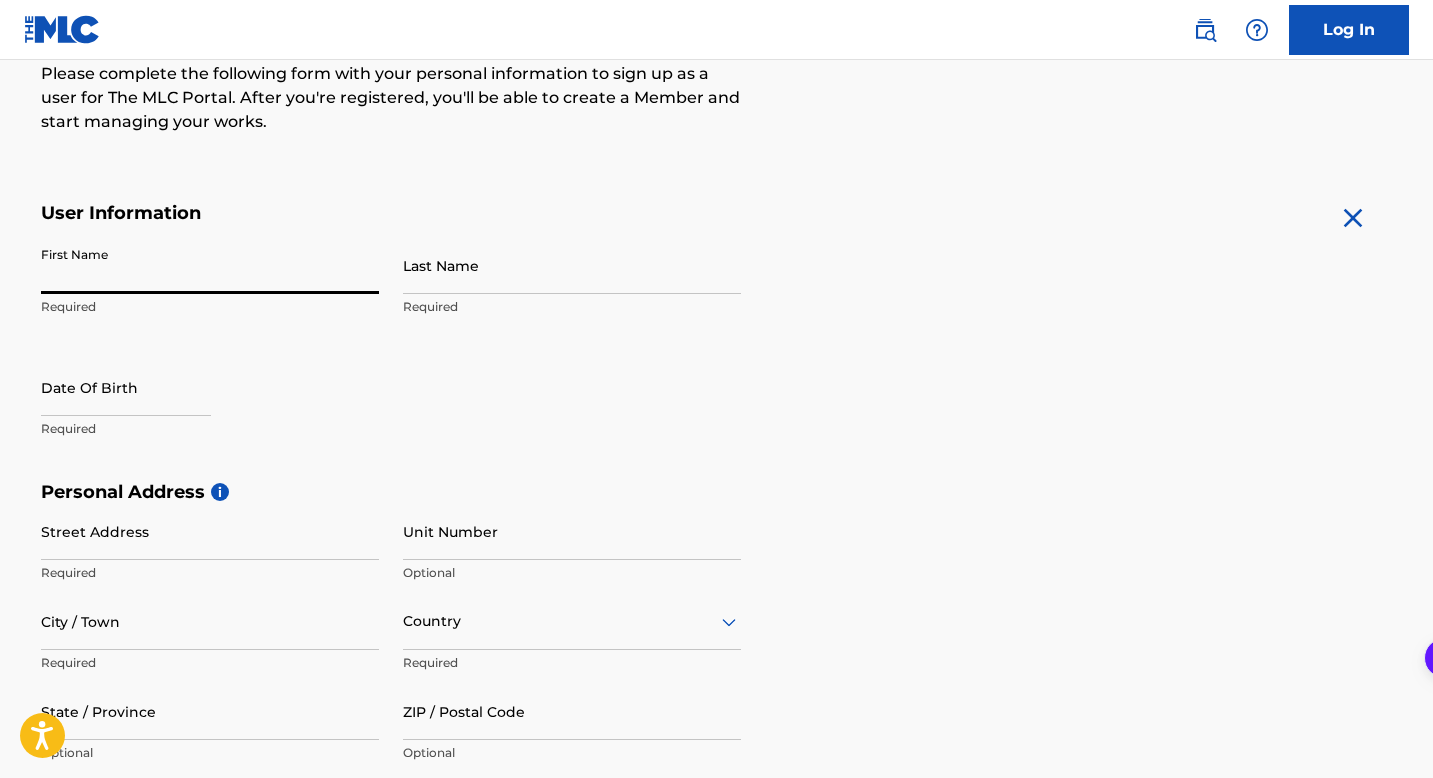 click on "First Name" at bounding box center [210, 265] 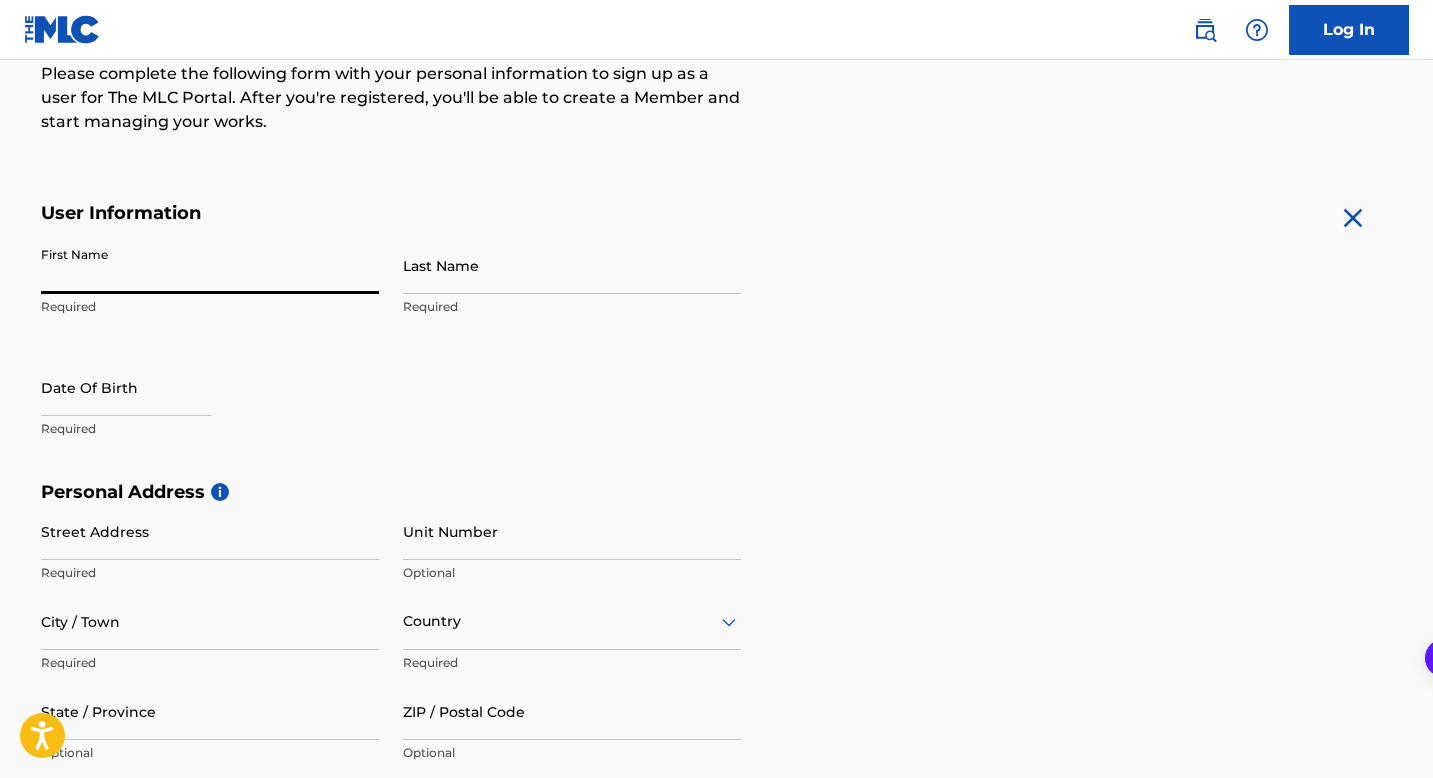 type on "Ei’Zayah" 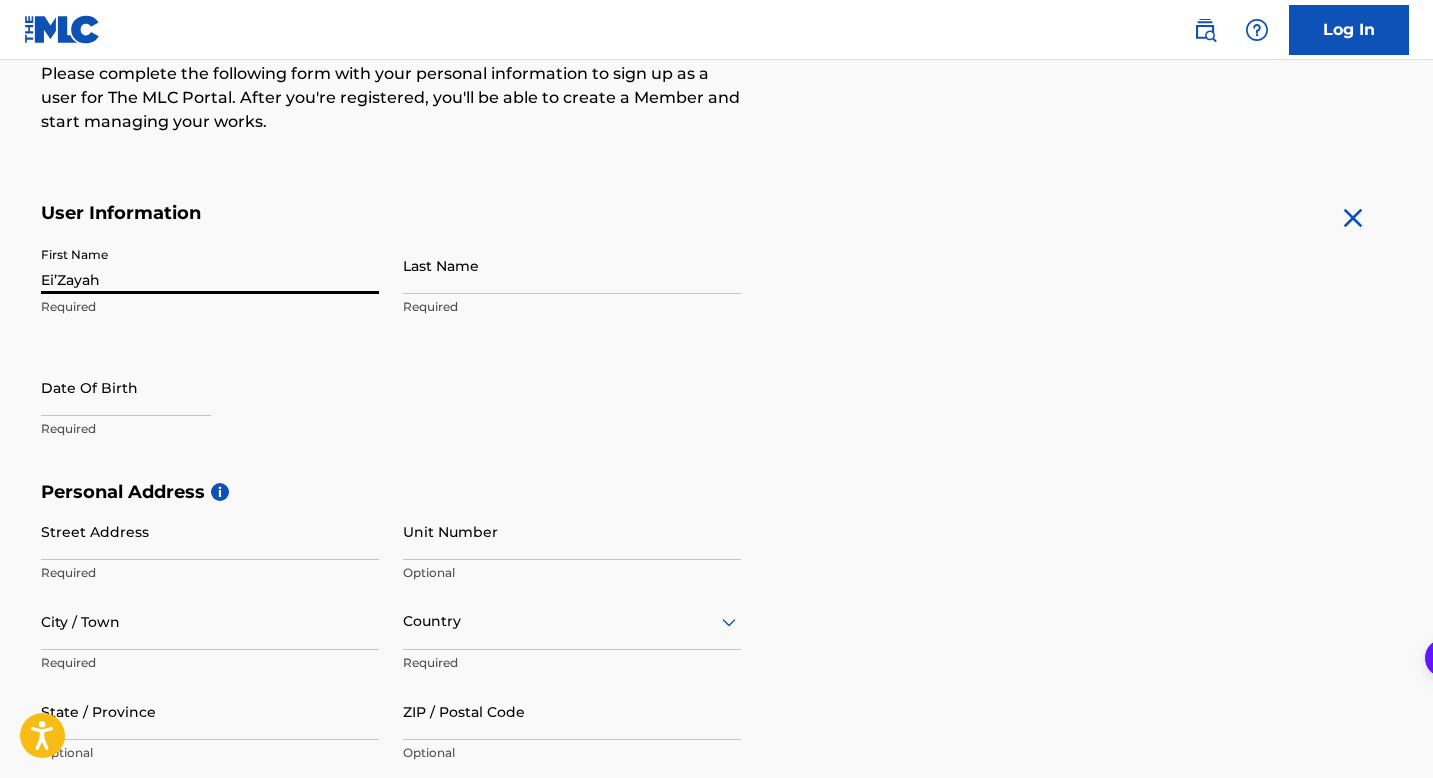 type on "Frost" 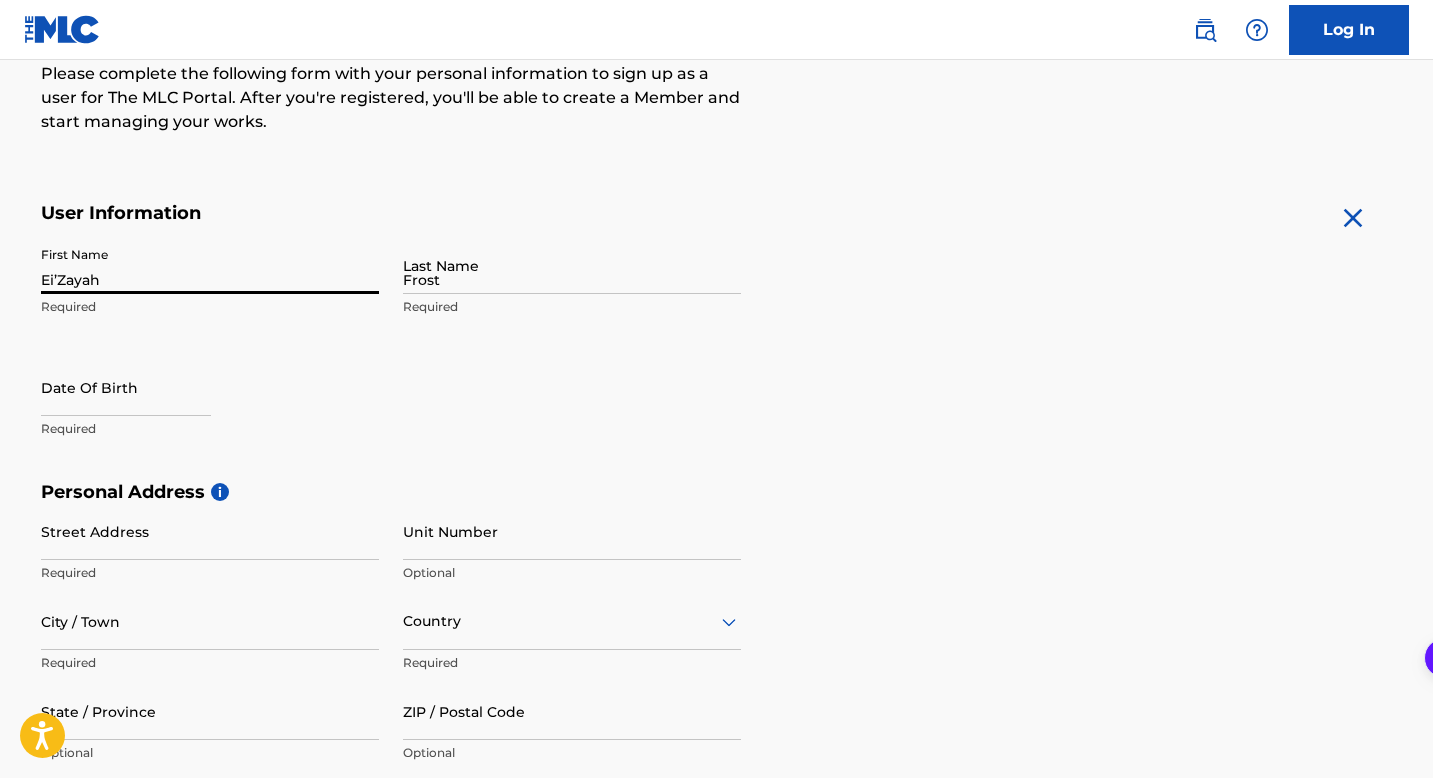 type on "[STREET_ADDRESS][PERSON_NAME]" 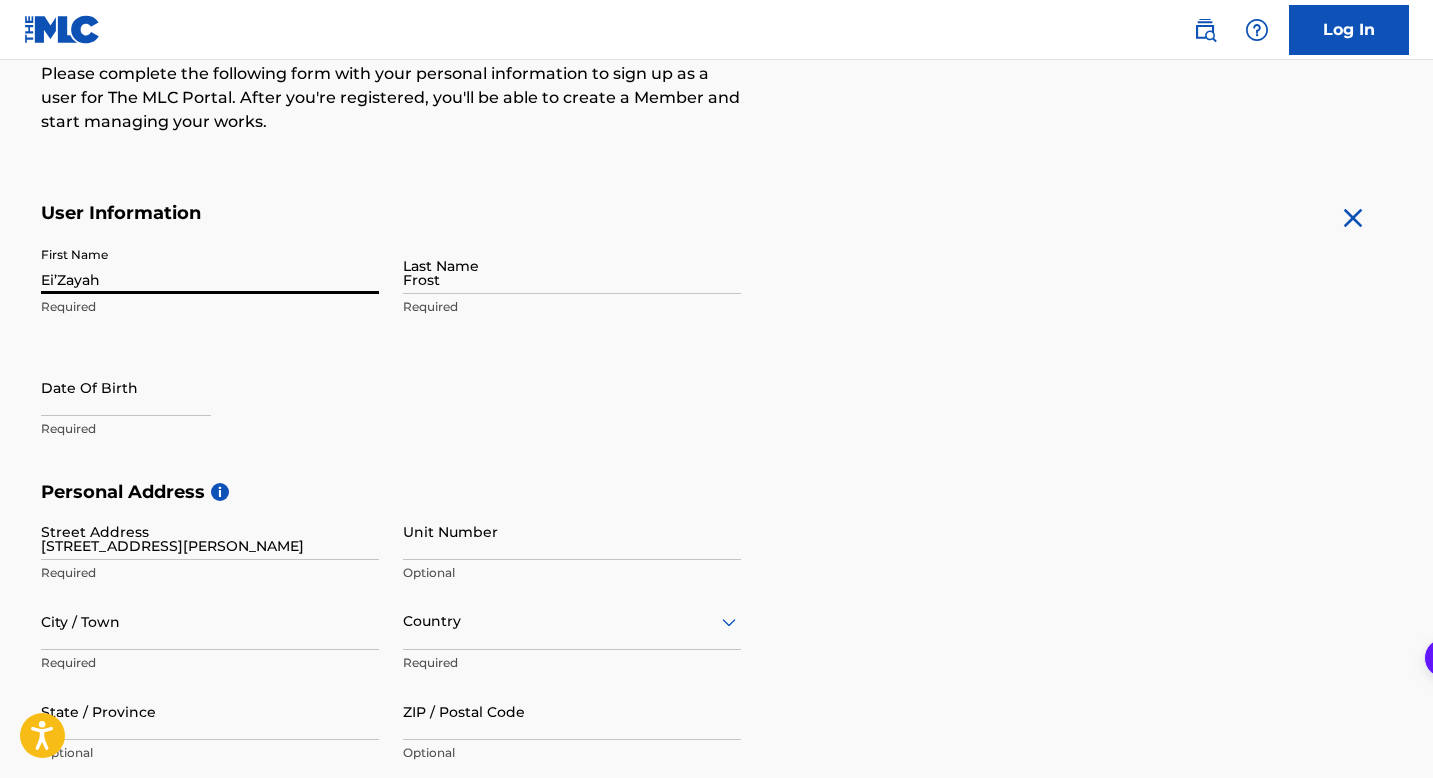 type on "Trotwood" 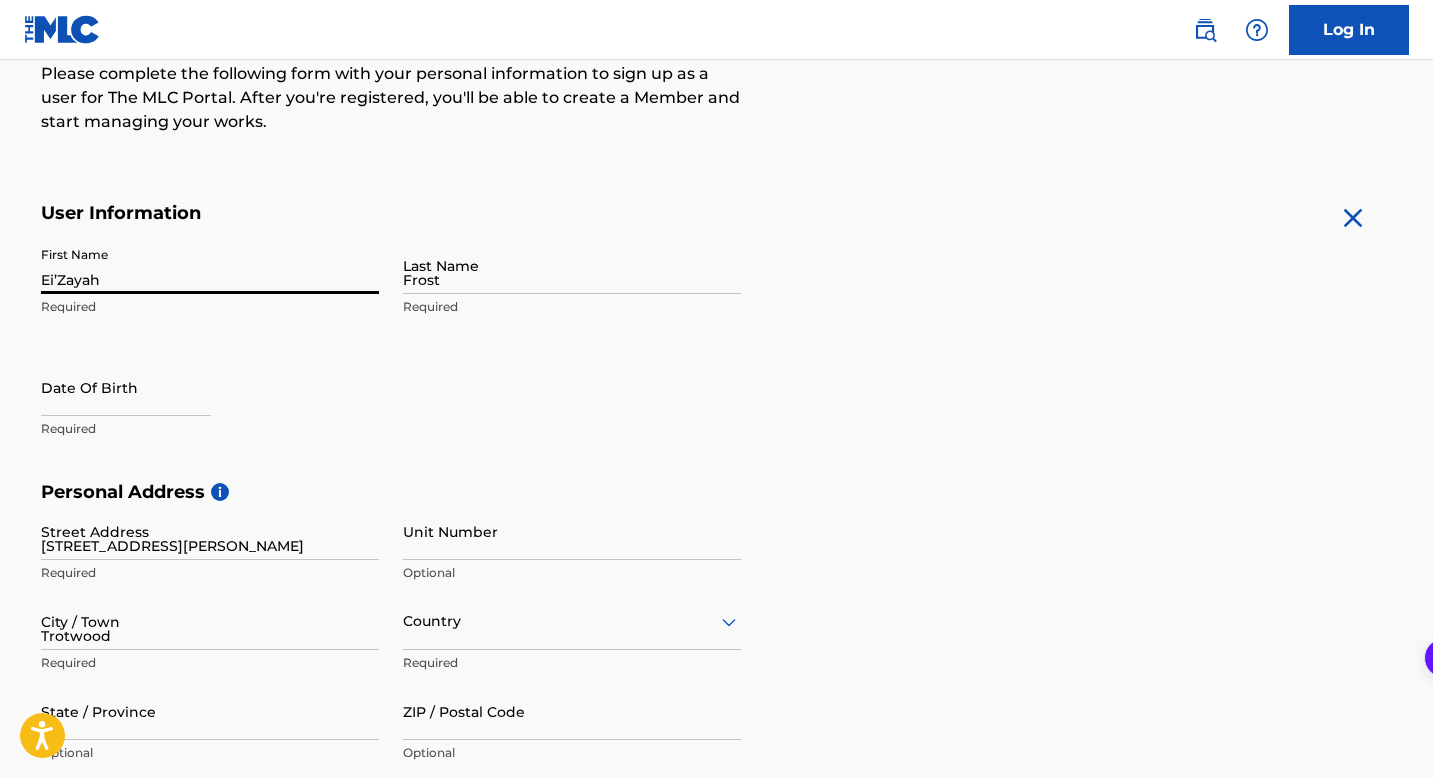 type on "[GEOGRAPHIC_DATA]" 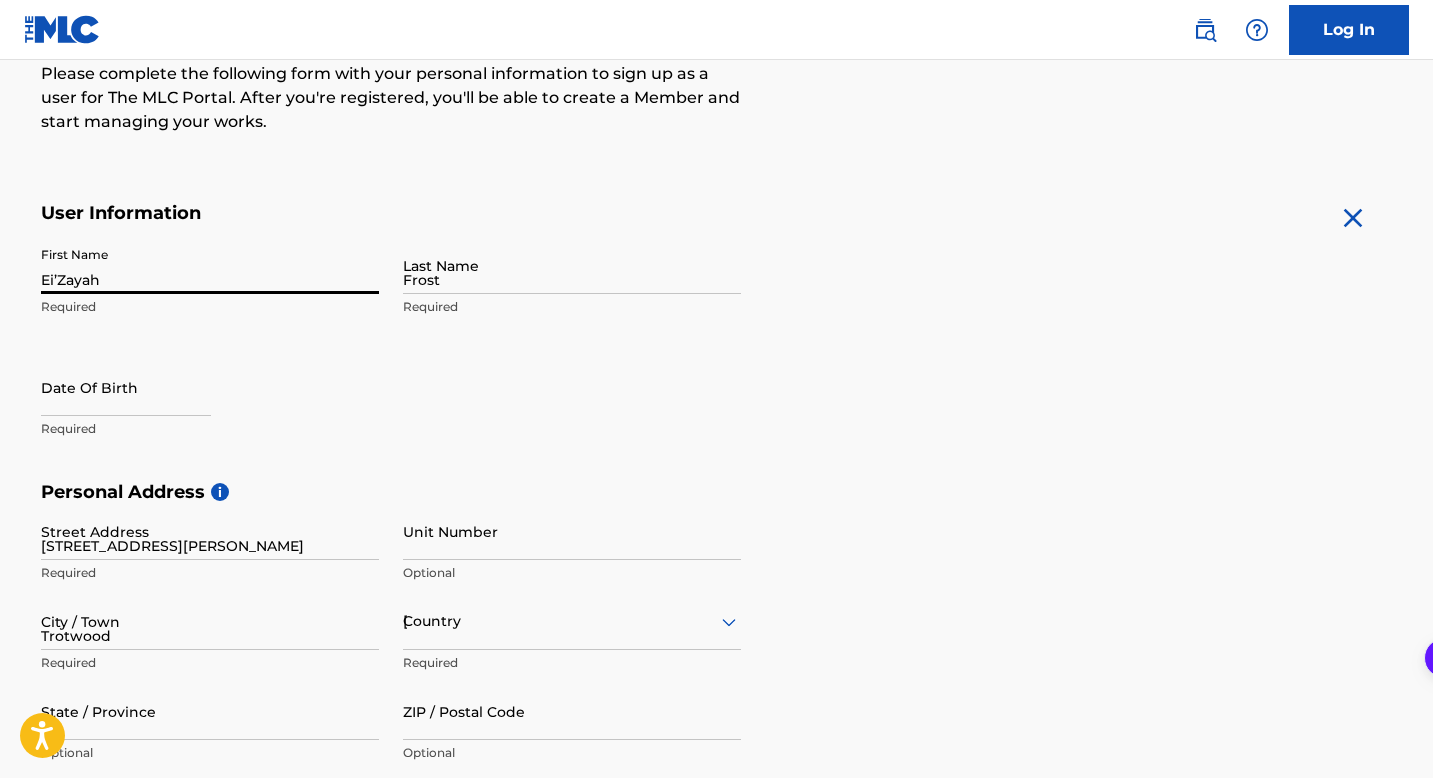 type on "OH" 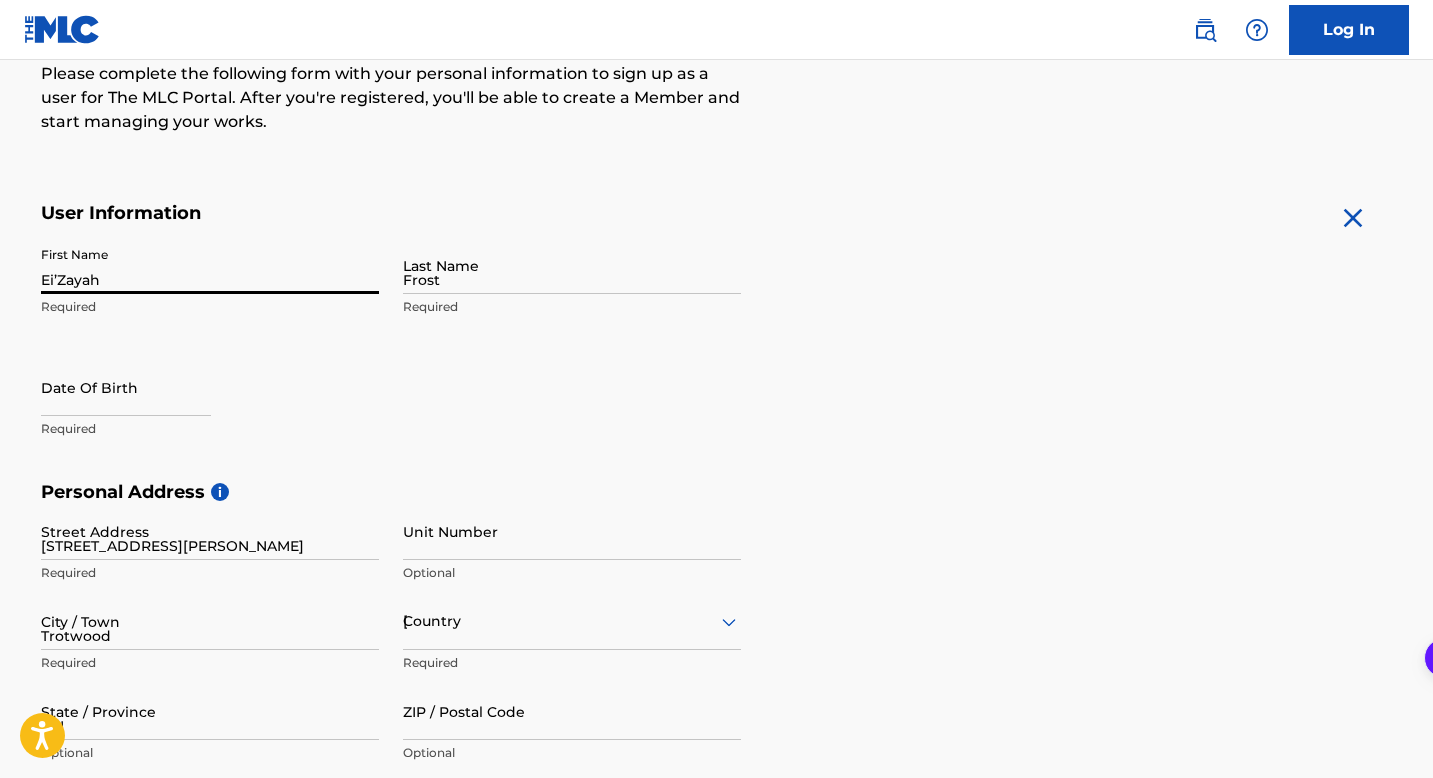 type on "45426" 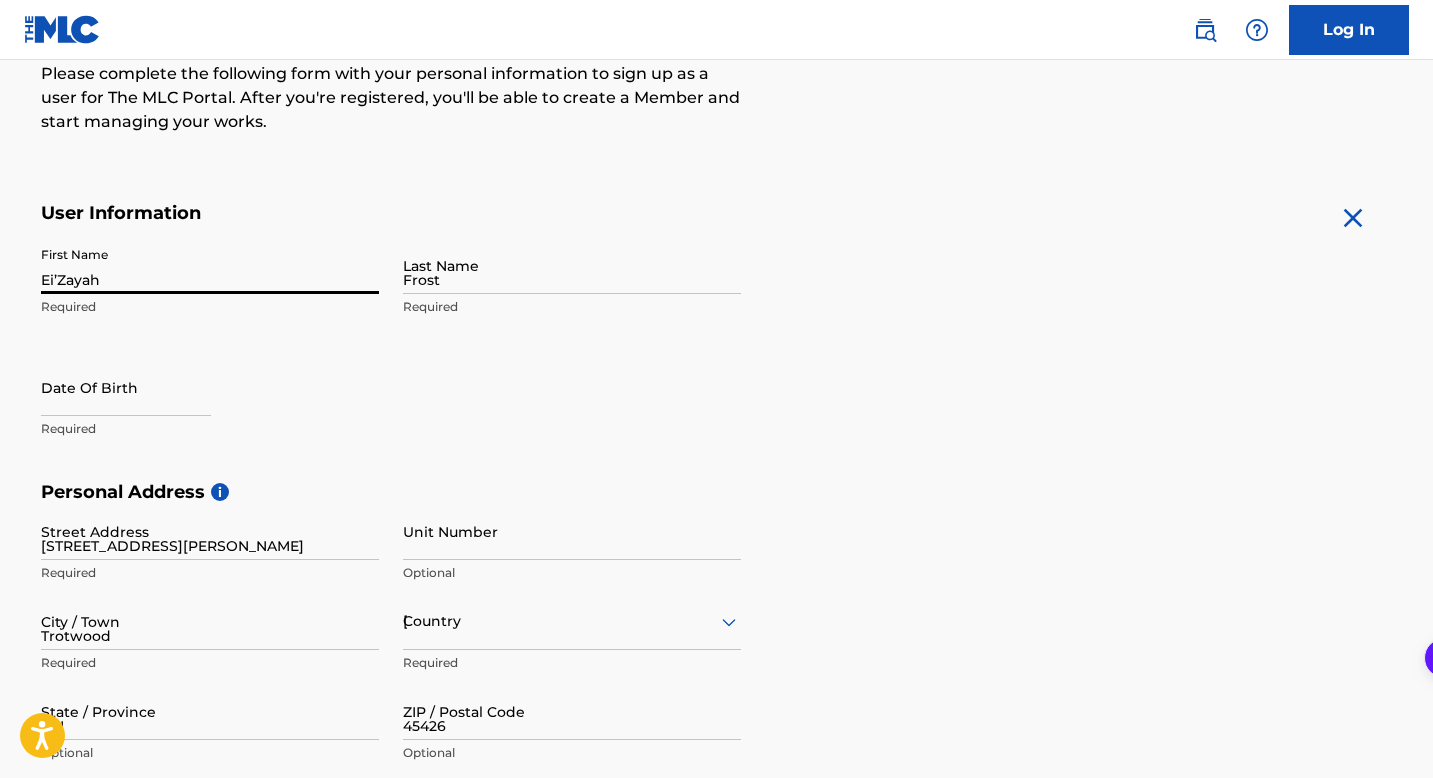 type on "1" 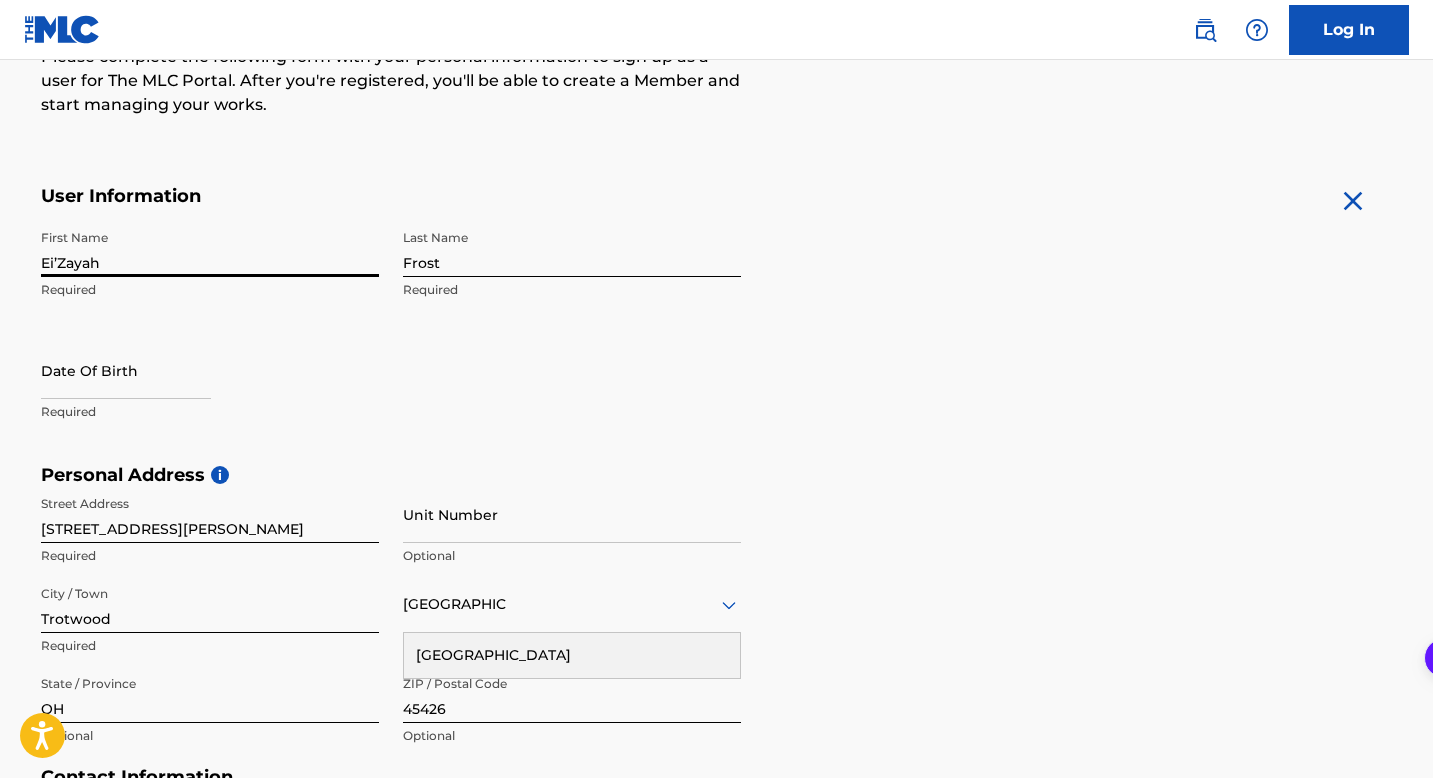 scroll, scrollTop: 280, scrollLeft: 0, axis: vertical 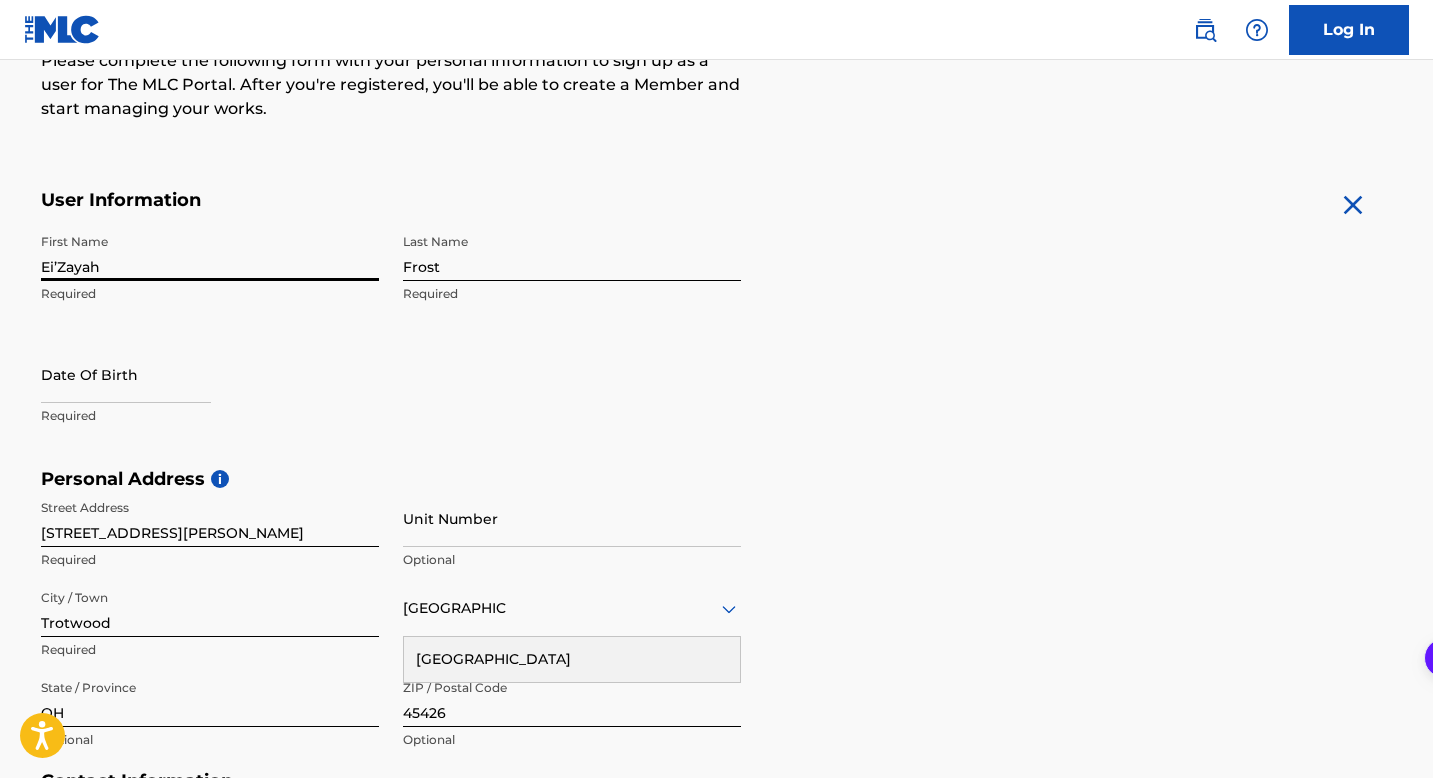 click at bounding box center (126, 374) 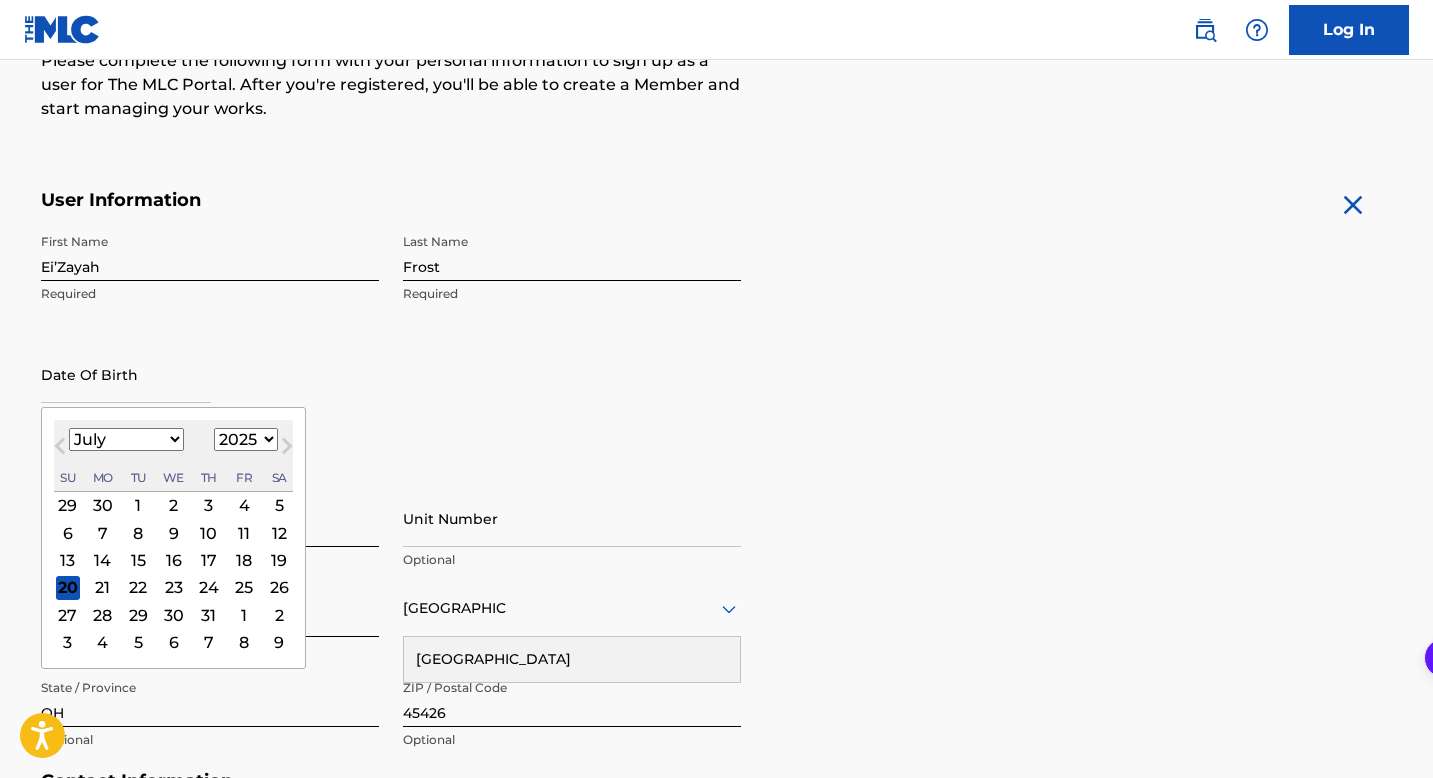 click on "1899 1900 1901 1902 1903 1904 1905 1906 1907 1908 1909 1910 1911 1912 1913 1914 1915 1916 1917 1918 1919 1920 1921 1922 1923 1924 1925 1926 1927 1928 1929 1930 1931 1932 1933 1934 1935 1936 1937 1938 1939 1940 1941 1942 1943 1944 1945 1946 1947 1948 1949 1950 1951 1952 1953 1954 1955 1956 1957 1958 1959 1960 1961 1962 1963 1964 1965 1966 1967 1968 1969 1970 1971 1972 1973 1974 1975 1976 1977 1978 1979 1980 1981 1982 1983 1984 1985 1986 1987 1988 1989 1990 1991 1992 1993 1994 1995 1996 1997 1998 1999 2000 2001 2002 2003 2004 2005 2006 2007 2008 2009 2010 2011 2012 2013 2014 2015 2016 2017 2018 2019 2020 2021 2022 2023 2024 2025 2026 2027 2028 2029 2030 2031 2032 2033 2034 2035 2036 2037 2038 2039 2040 2041 2042 2043 2044 2045 2046 2047 2048 2049 2050 2051 2052 2053 2054 2055 2056 2057 2058 2059 2060 2061 2062 2063 2064 2065 2066 2067 2068 2069 2070 2071 2072 2073 2074 2075 2076 2077 2078 2079 2080 2081 2082 2083 2084 2085 2086 2087 2088 2089 2090 2091 2092 2093 2094 2095 2096 2097 2098 2099 2100" at bounding box center (246, 439) 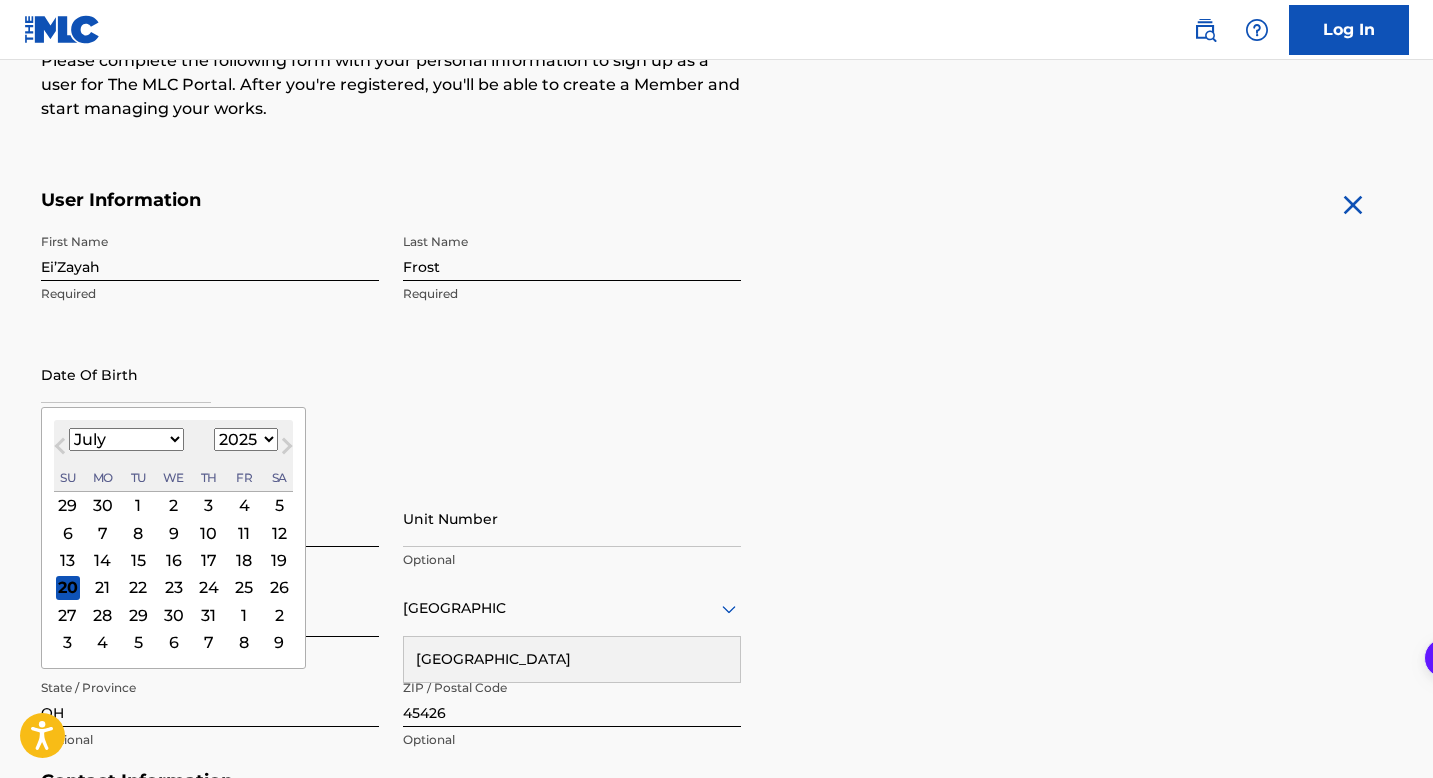 select on "2000" 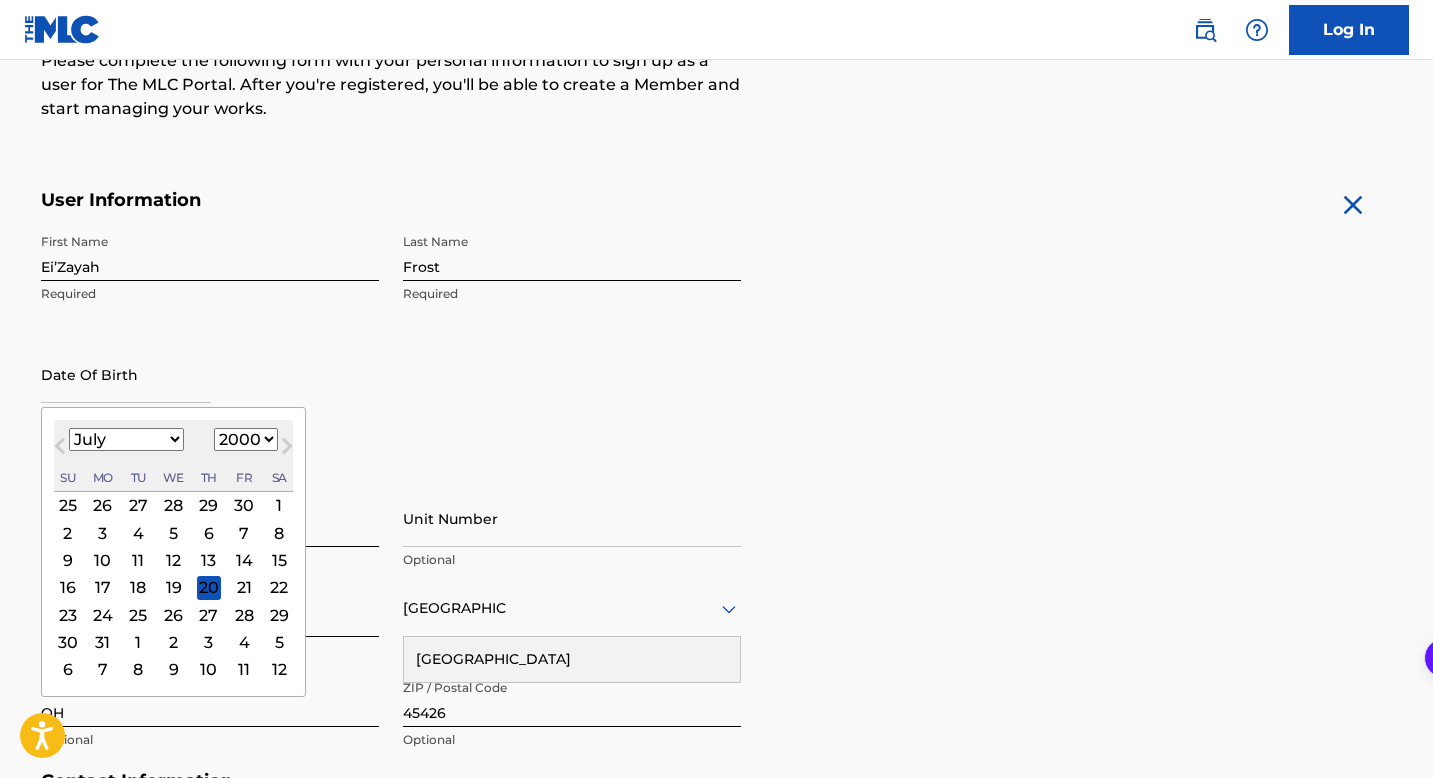 click on "22" at bounding box center (279, 587) 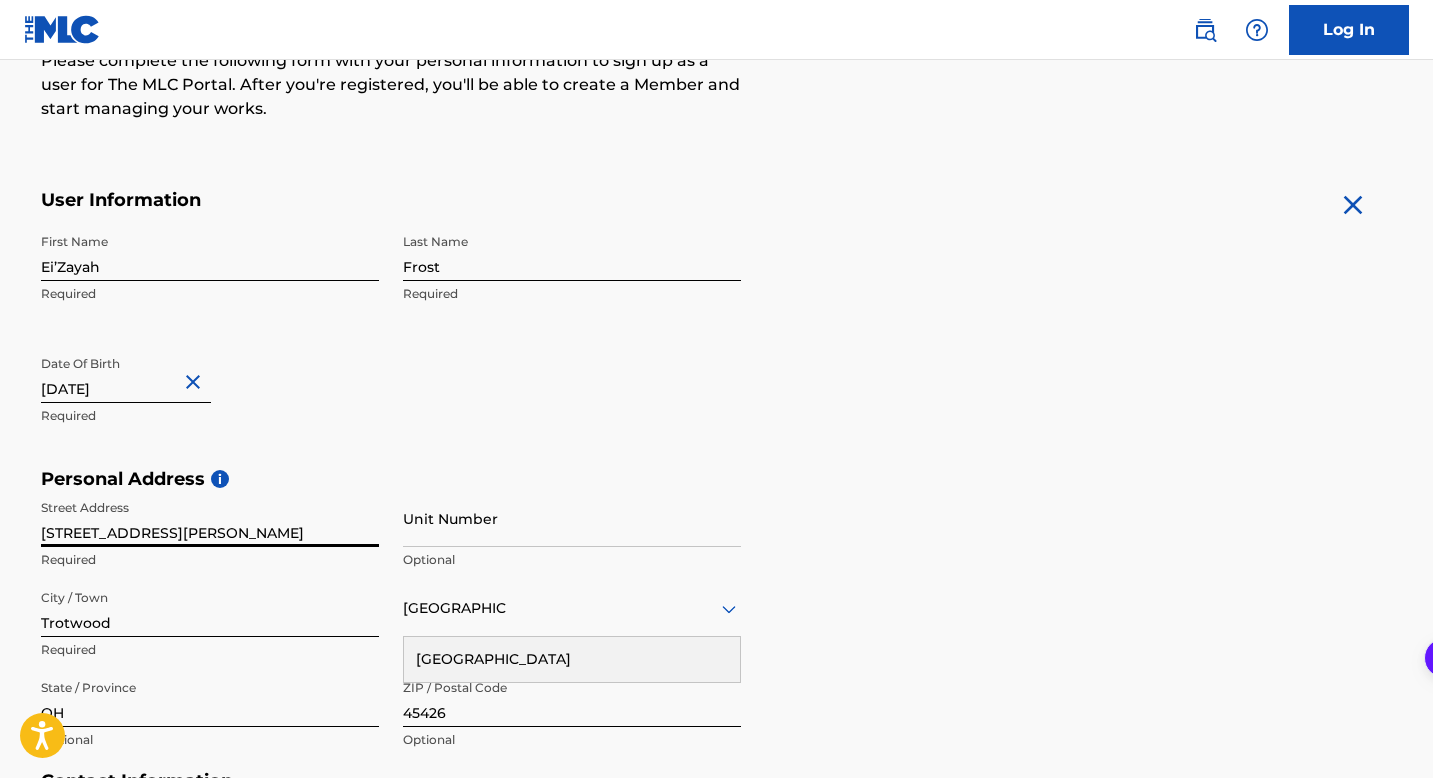 drag, startPoint x: 259, startPoint y: 531, endPoint x: 1, endPoint y: 530, distance: 258.00195 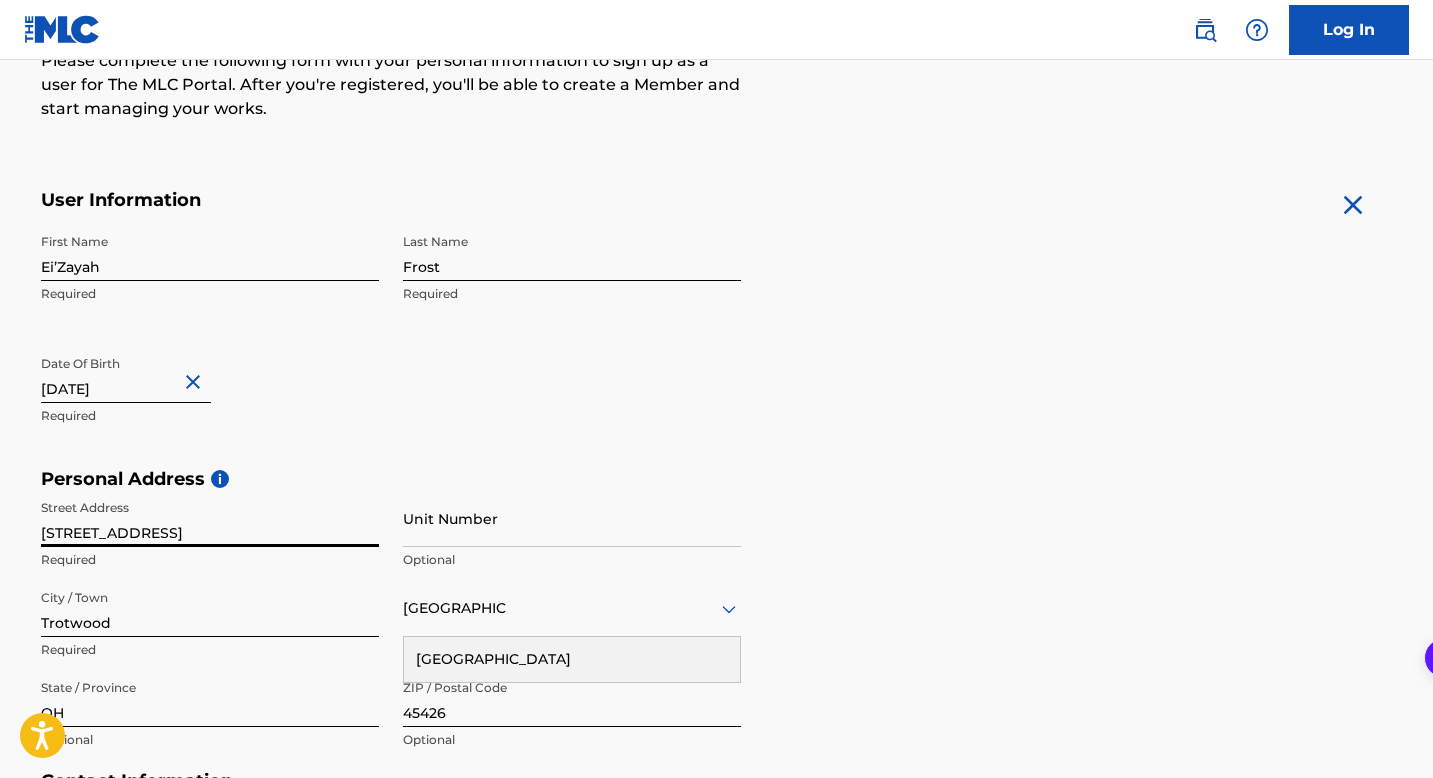 click on "Trotwood" at bounding box center (210, 608) 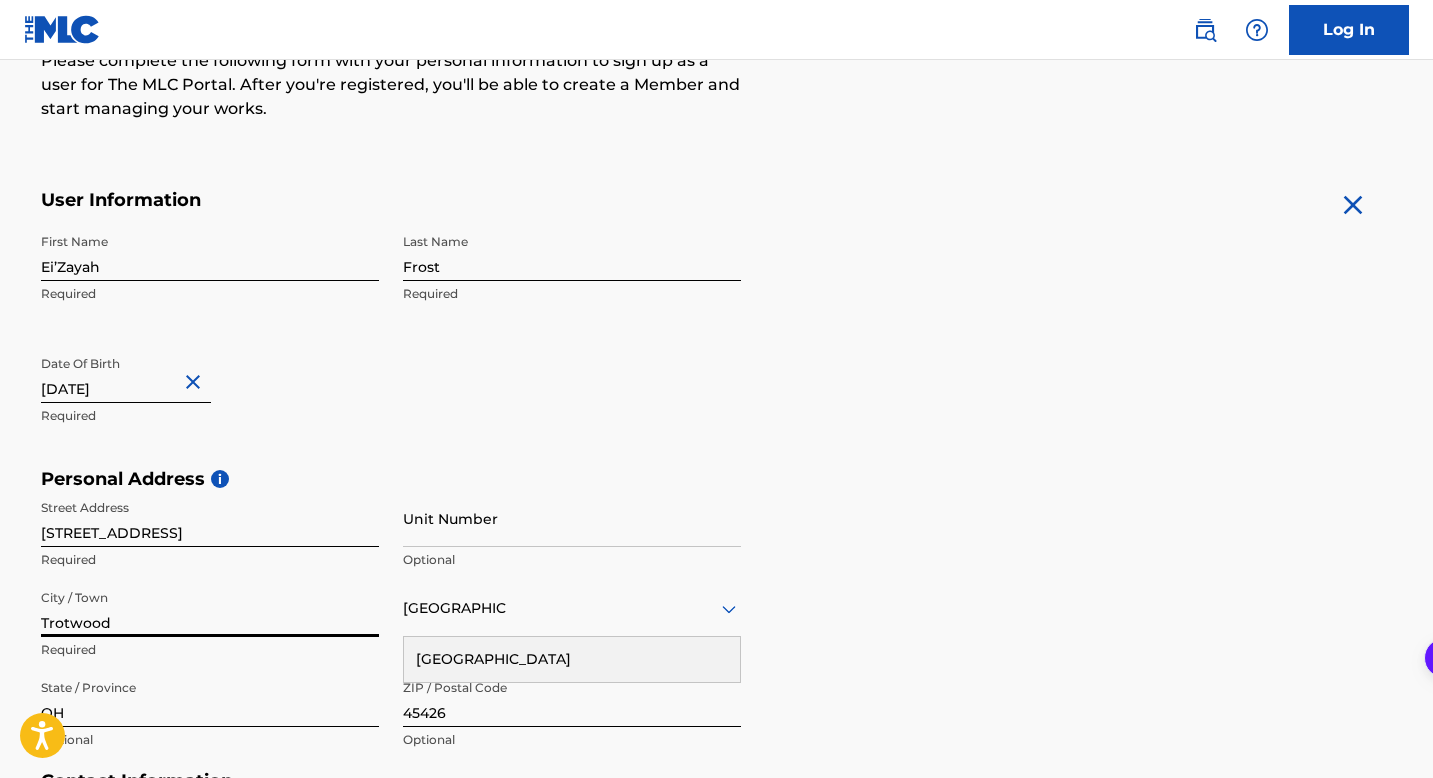 type on "[GEOGRAPHIC_DATA]" 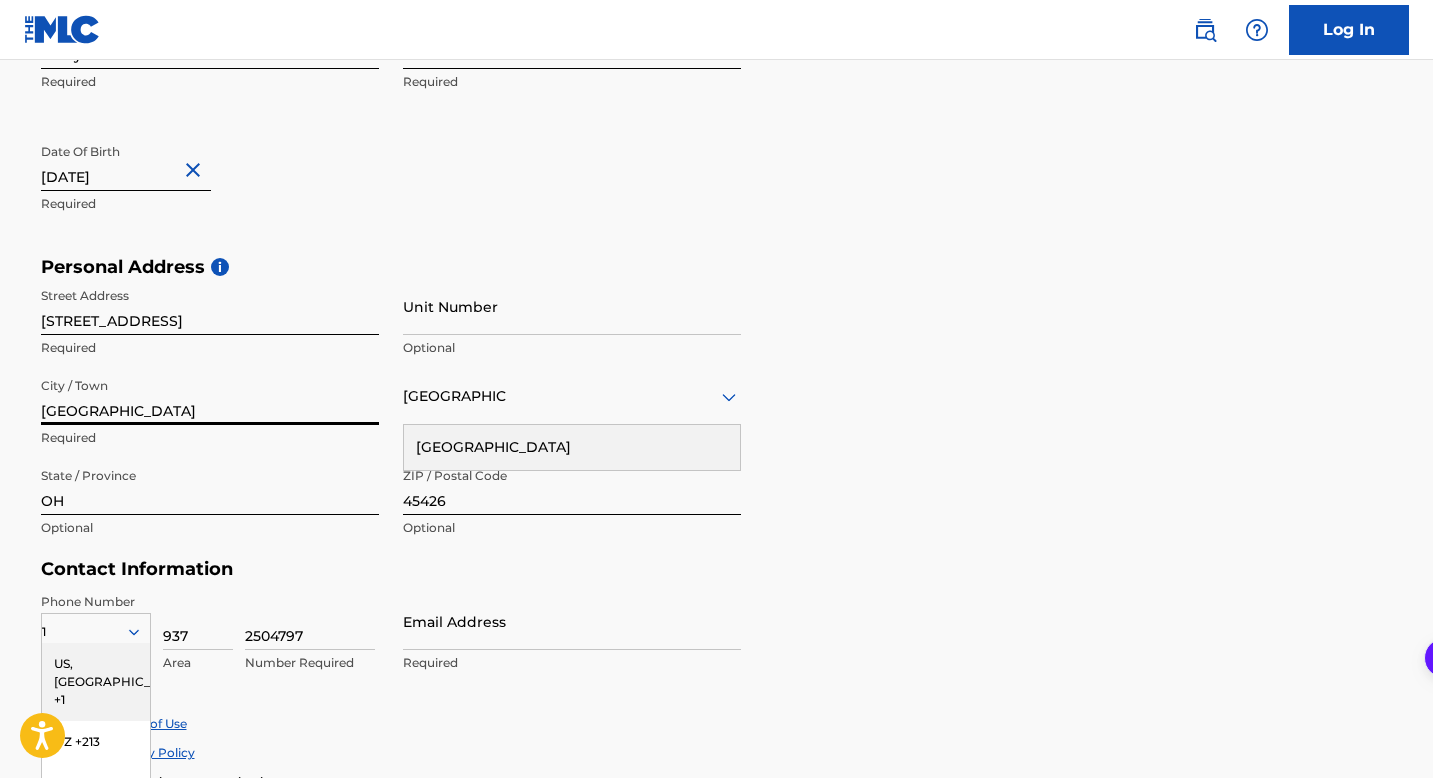 scroll, scrollTop: 493, scrollLeft: 0, axis: vertical 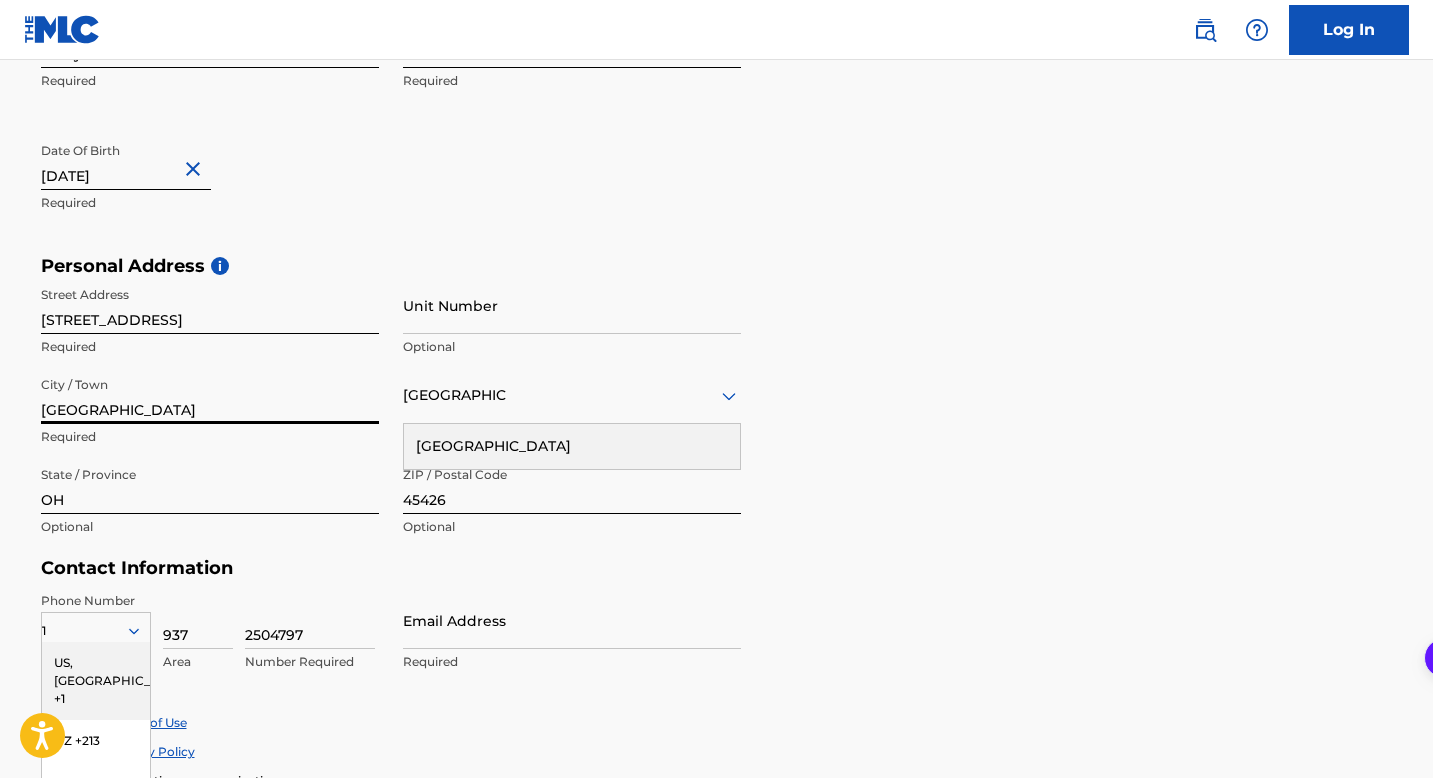 click on "45426" at bounding box center (572, 485) 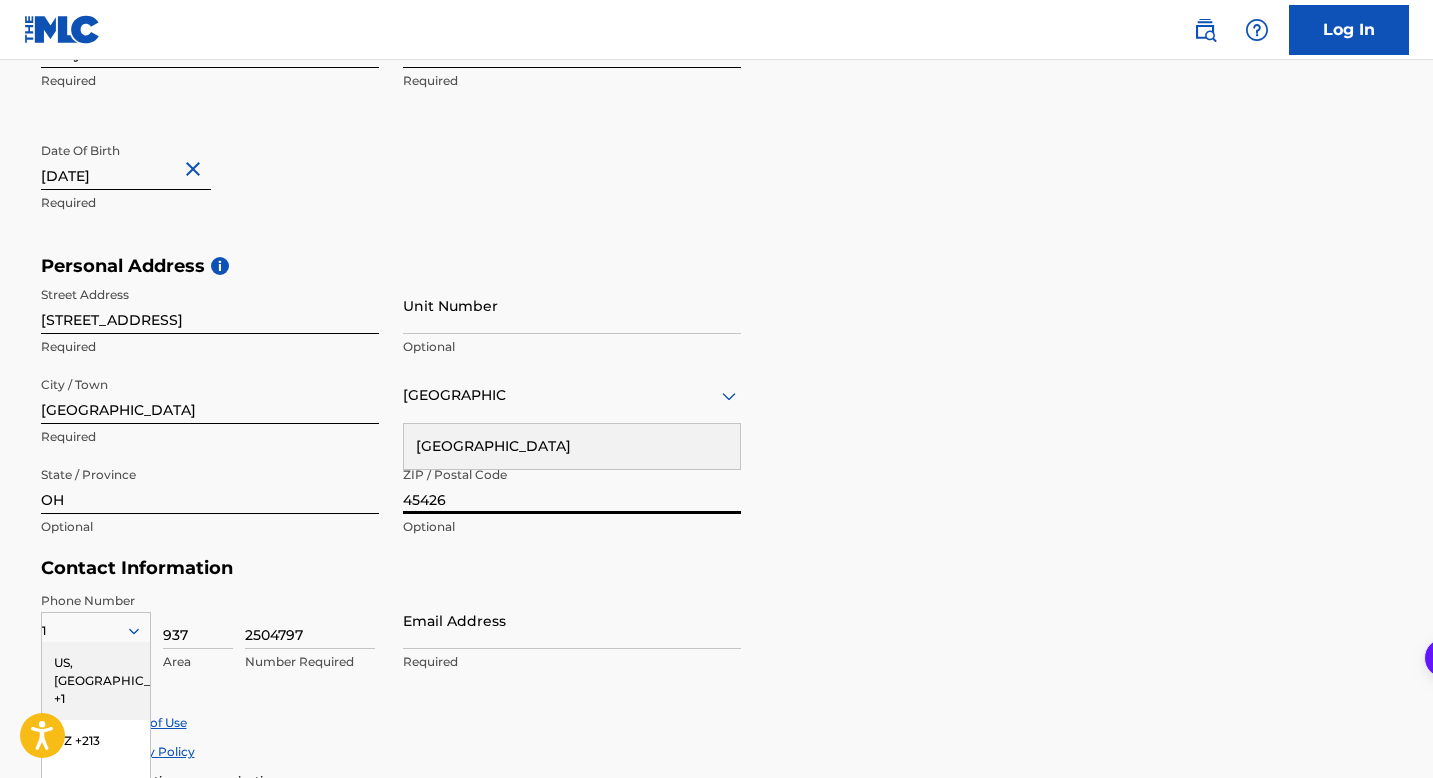 type on "24541" 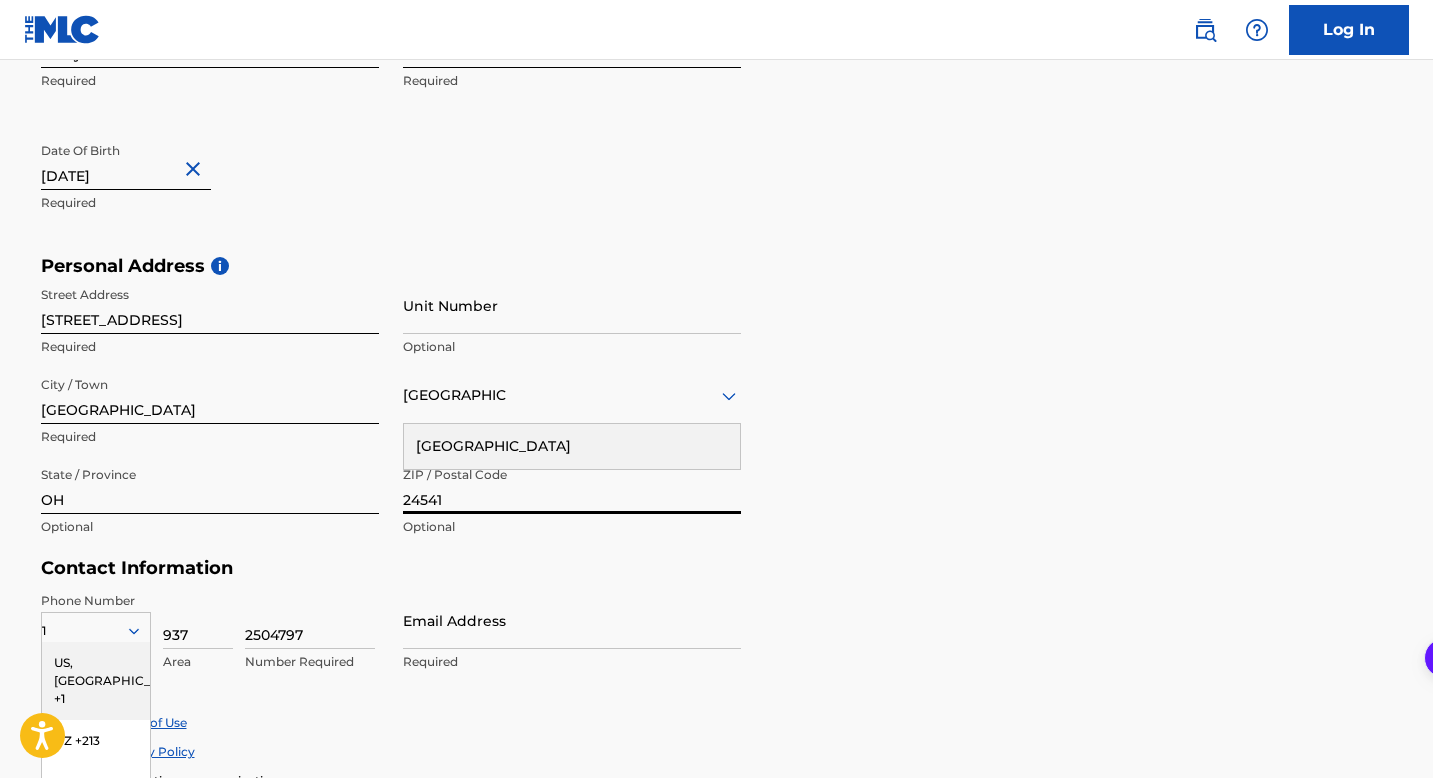 click on "OH" at bounding box center (210, 485) 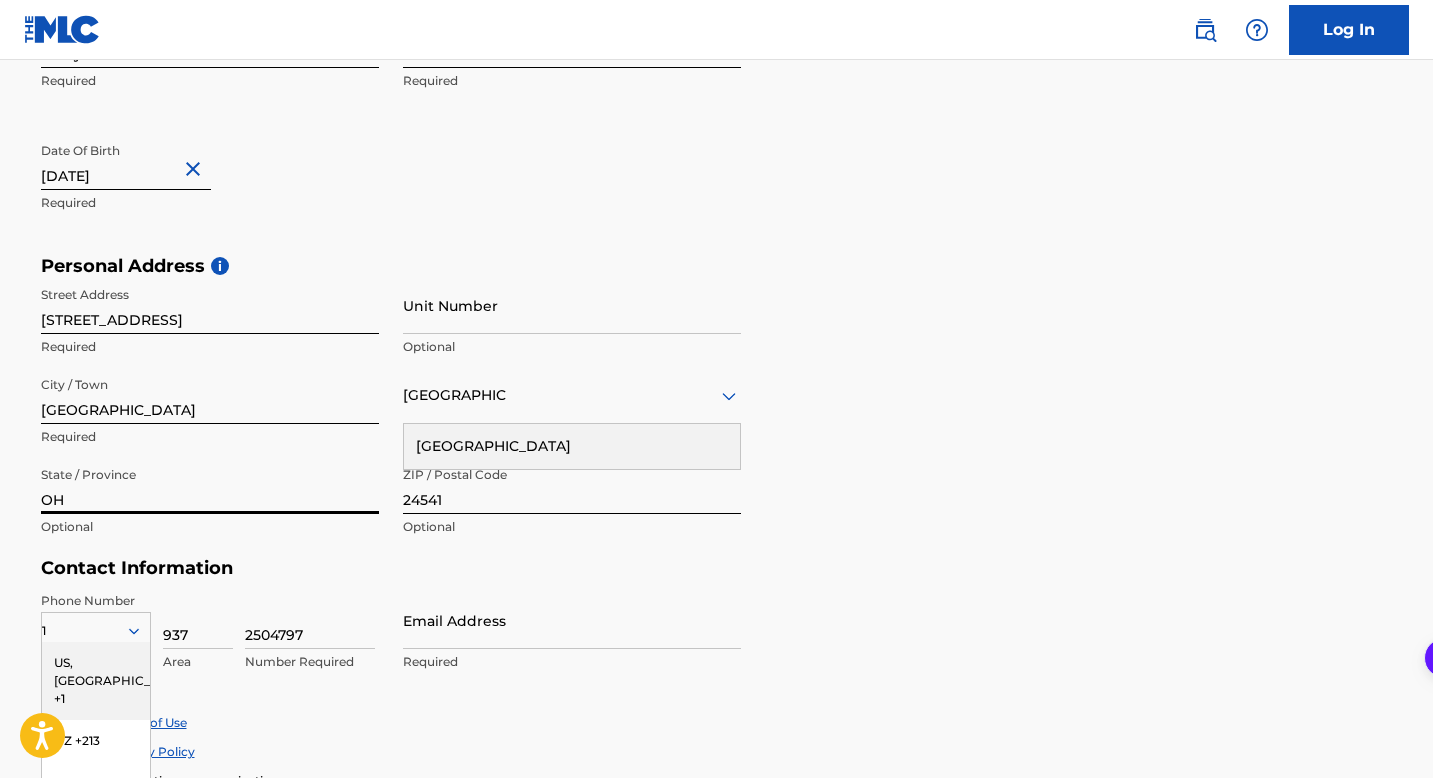 type on "[US_STATE]" 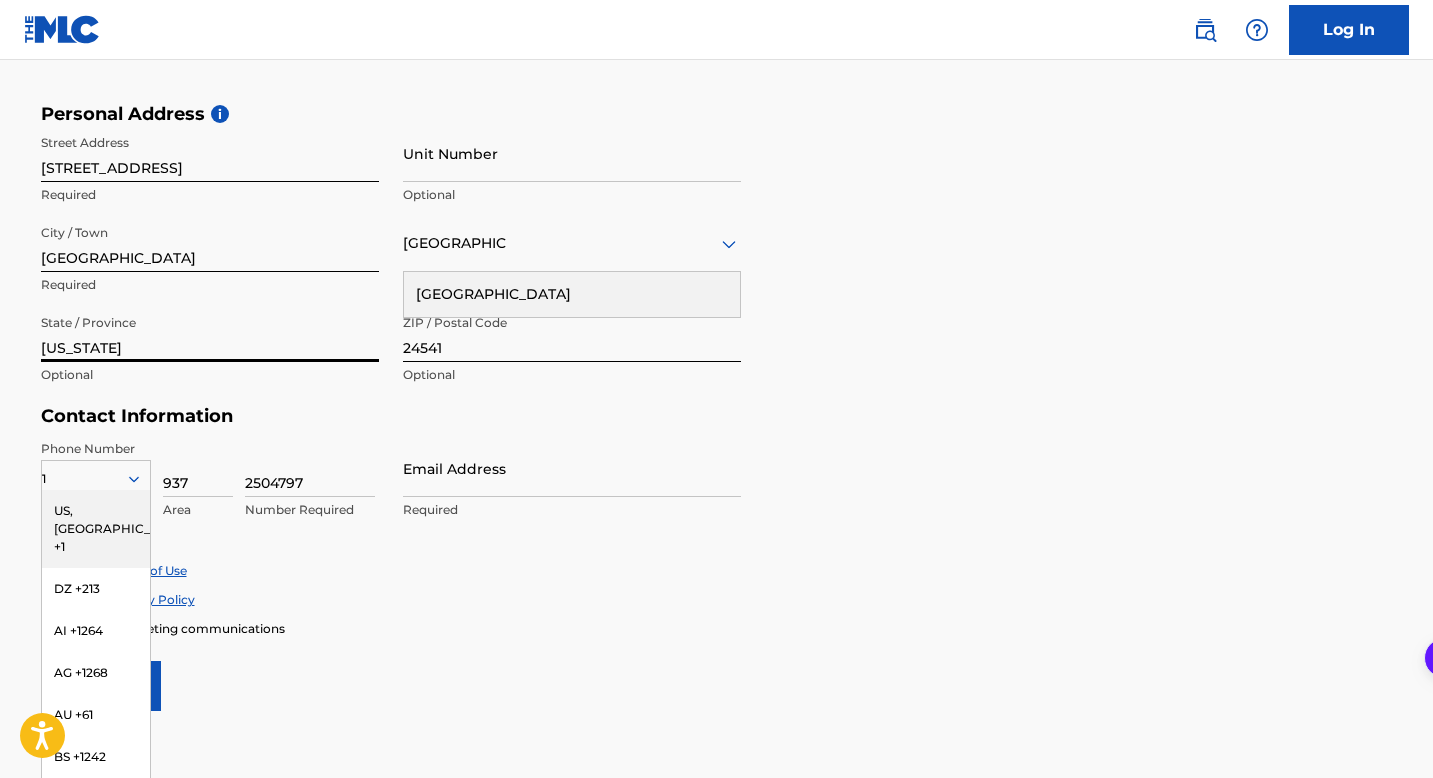 scroll, scrollTop: 687, scrollLeft: 0, axis: vertical 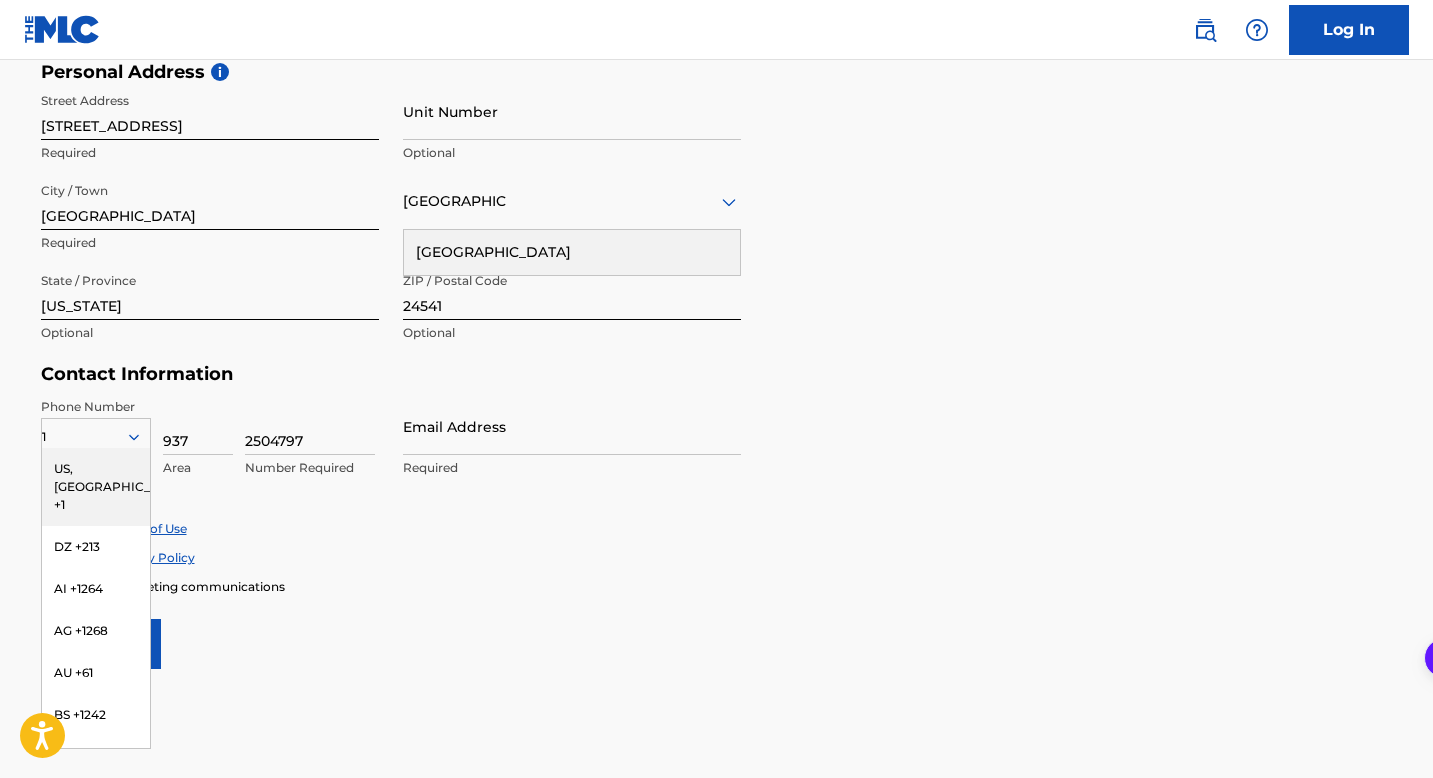 click on "US, [GEOGRAPHIC_DATA] +1" at bounding box center (96, 487) 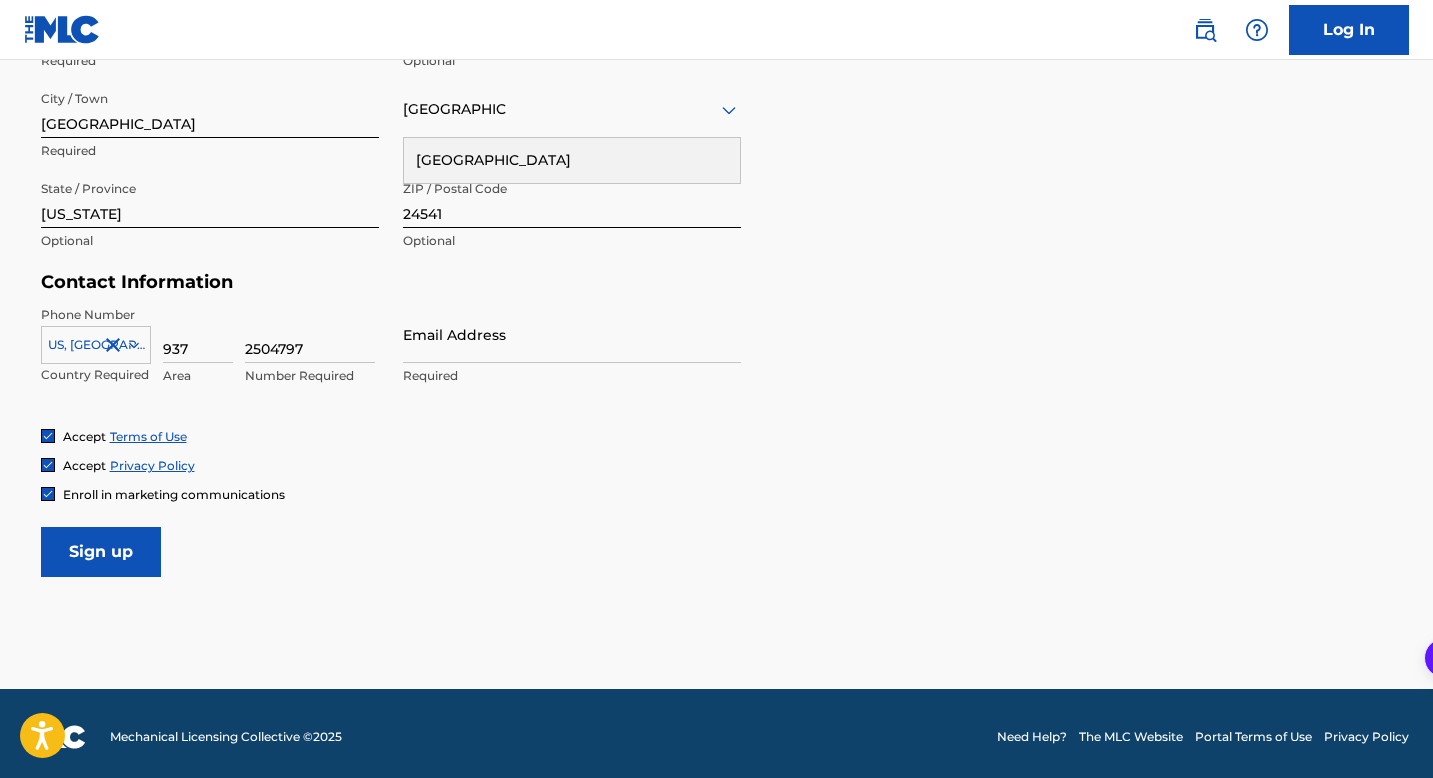 scroll, scrollTop: 785, scrollLeft: 0, axis: vertical 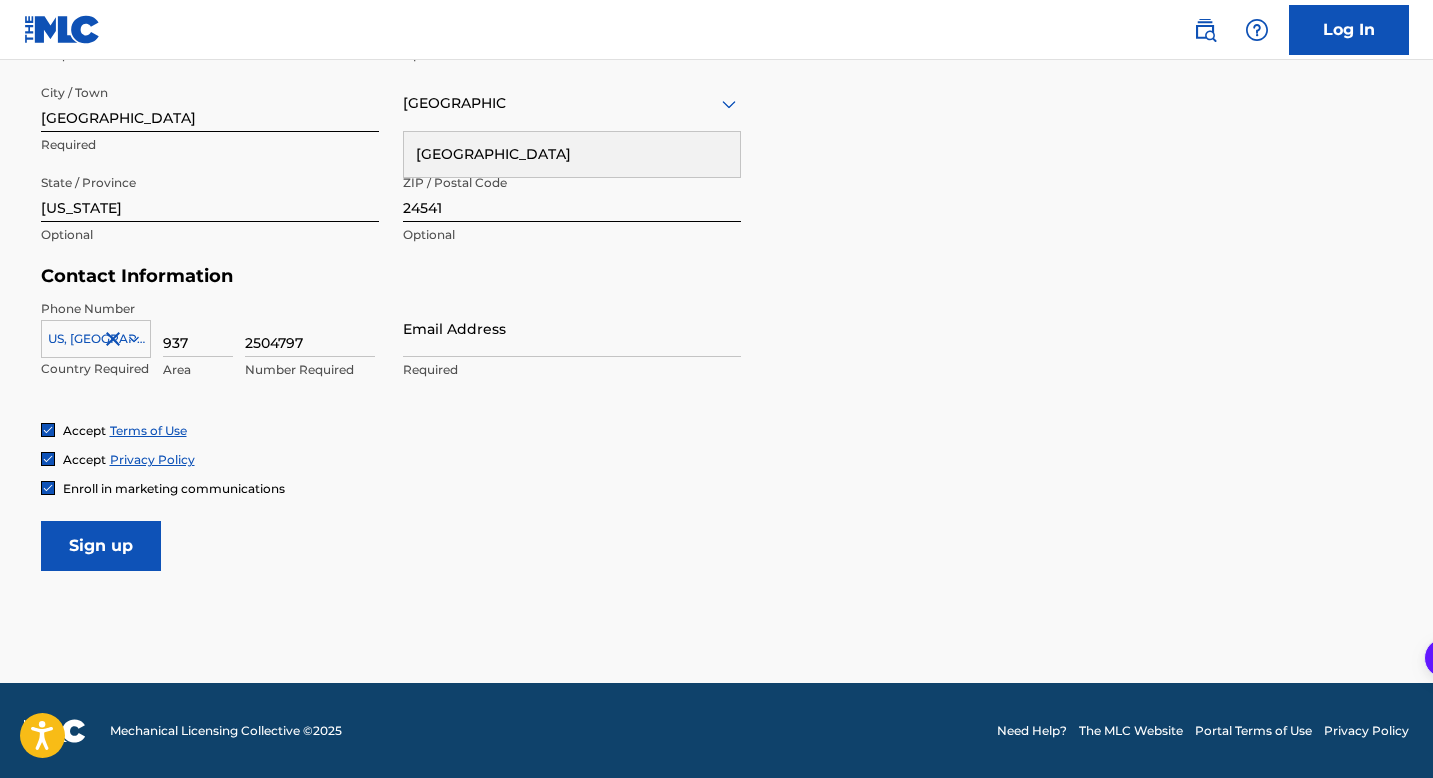 click on "Email Address" at bounding box center [572, 328] 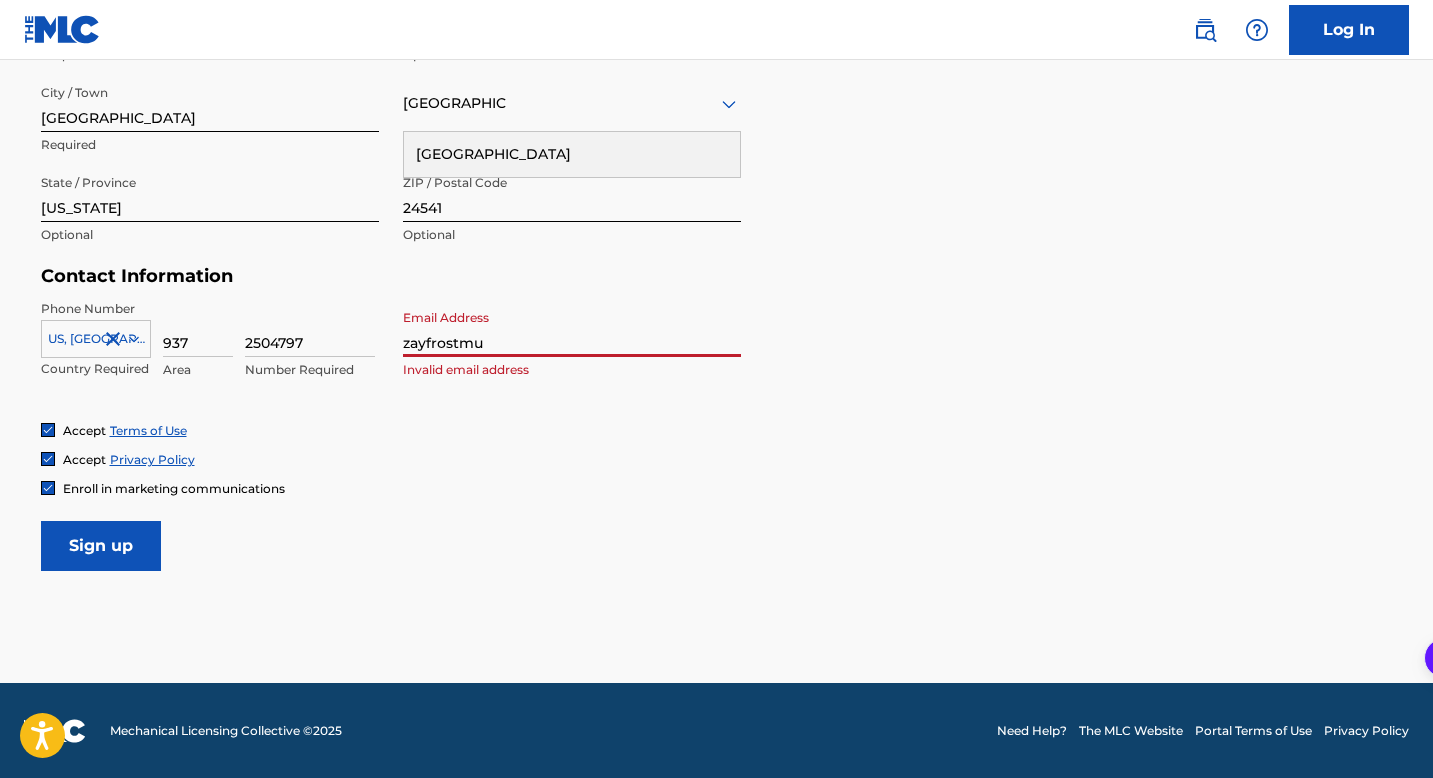 type on "[EMAIL_ADDRESS][DOMAIN_NAME]" 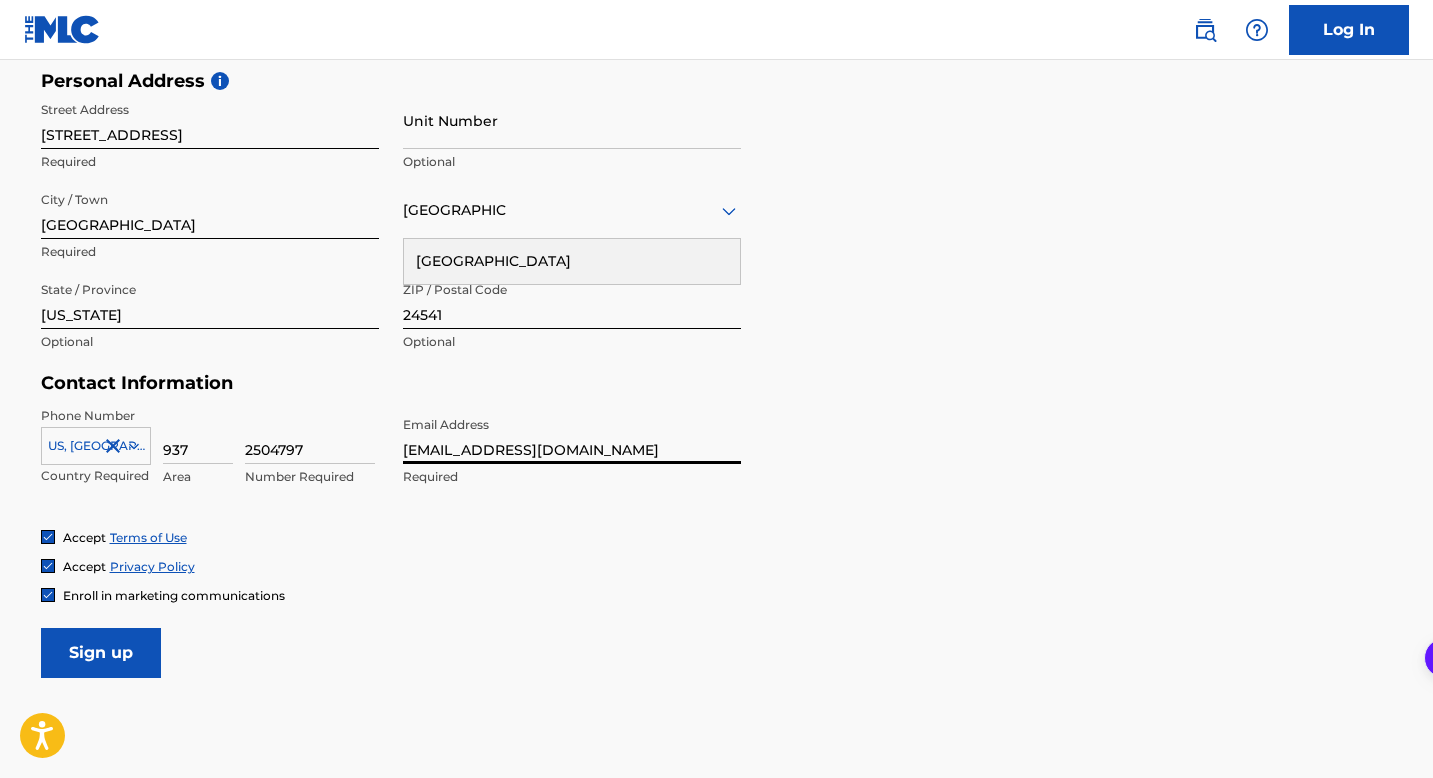 scroll, scrollTop: 785, scrollLeft: 0, axis: vertical 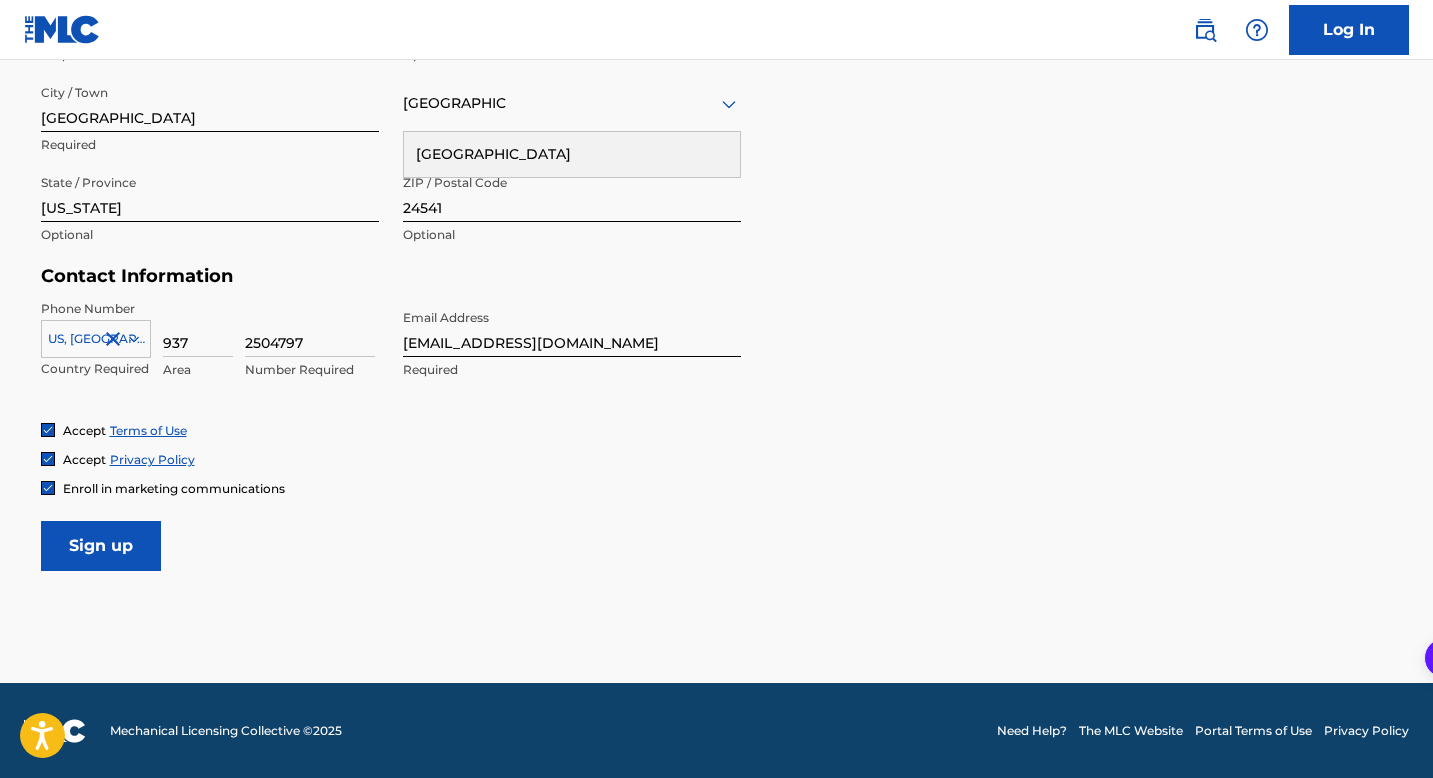 click on "Sign up" at bounding box center [101, 546] 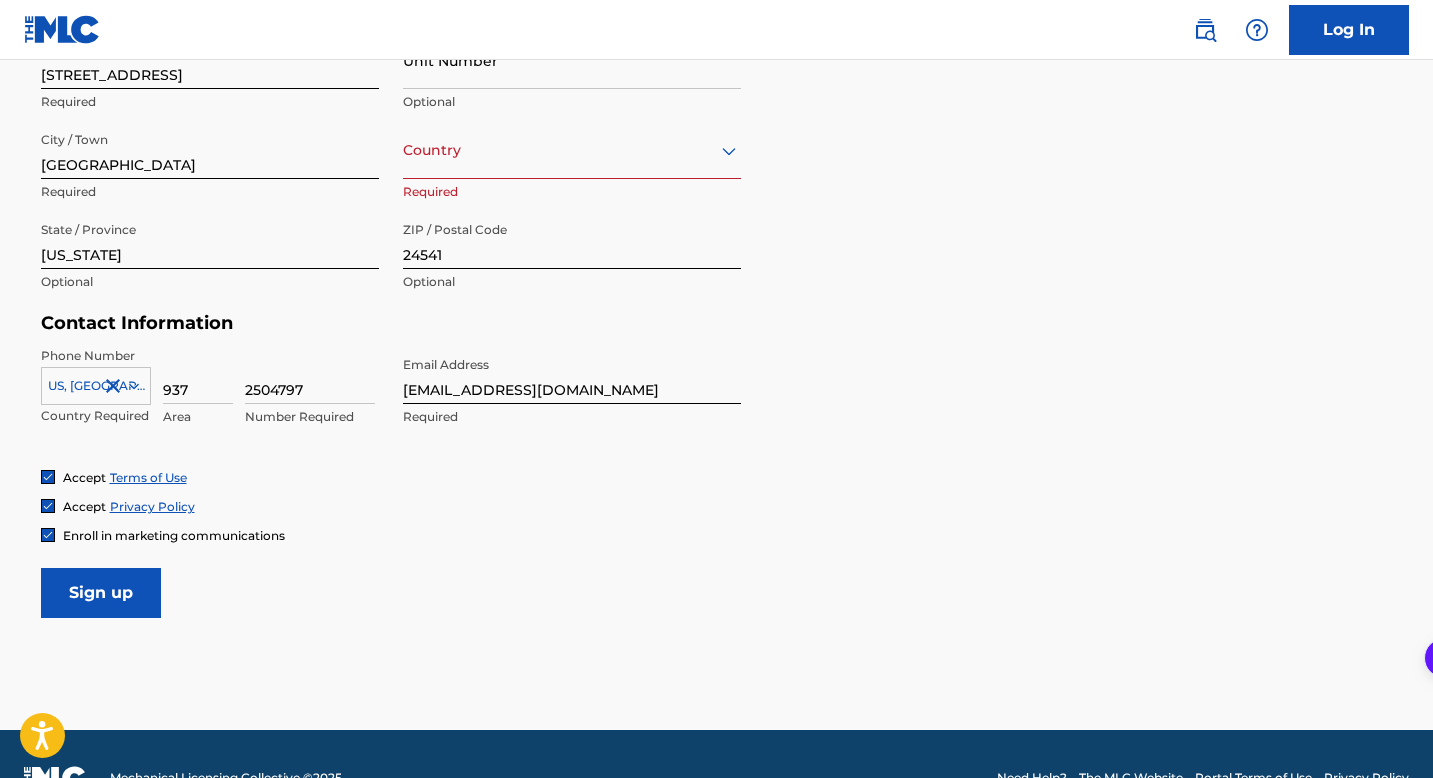 scroll, scrollTop: 785, scrollLeft: 0, axis: vertical 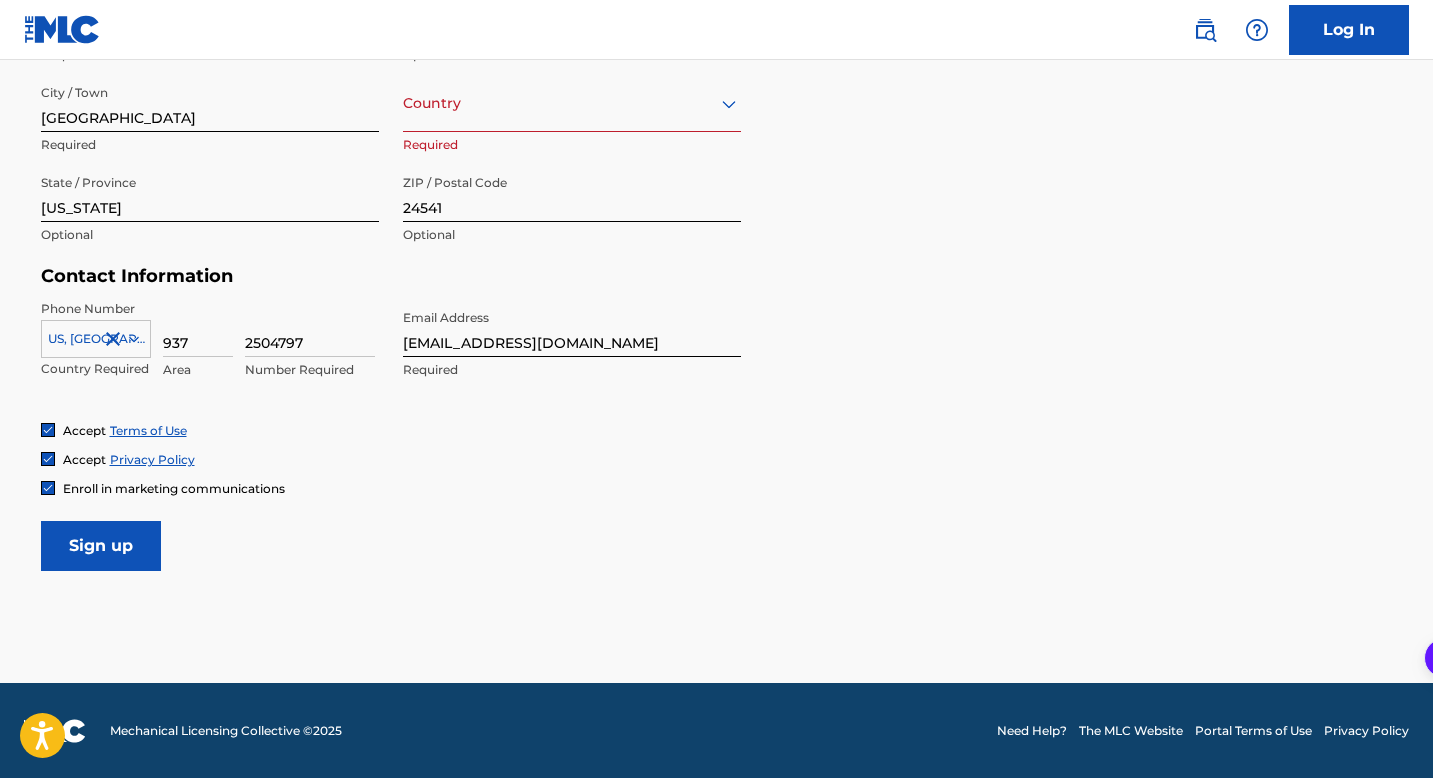 click on "Sign up" at bounding box center (101, 546) 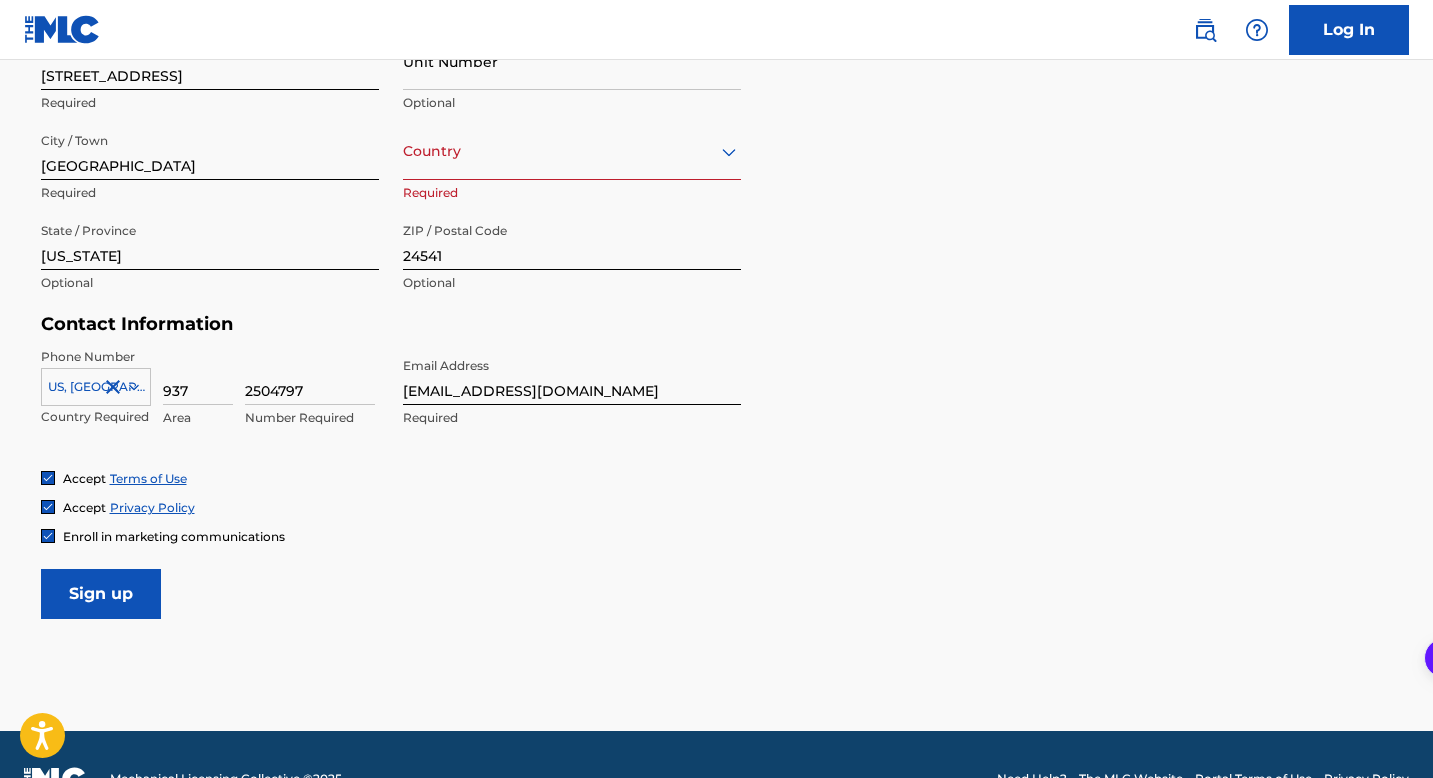 scroll, scrollTop: 735, scrollLeft: 0, axis: vertical 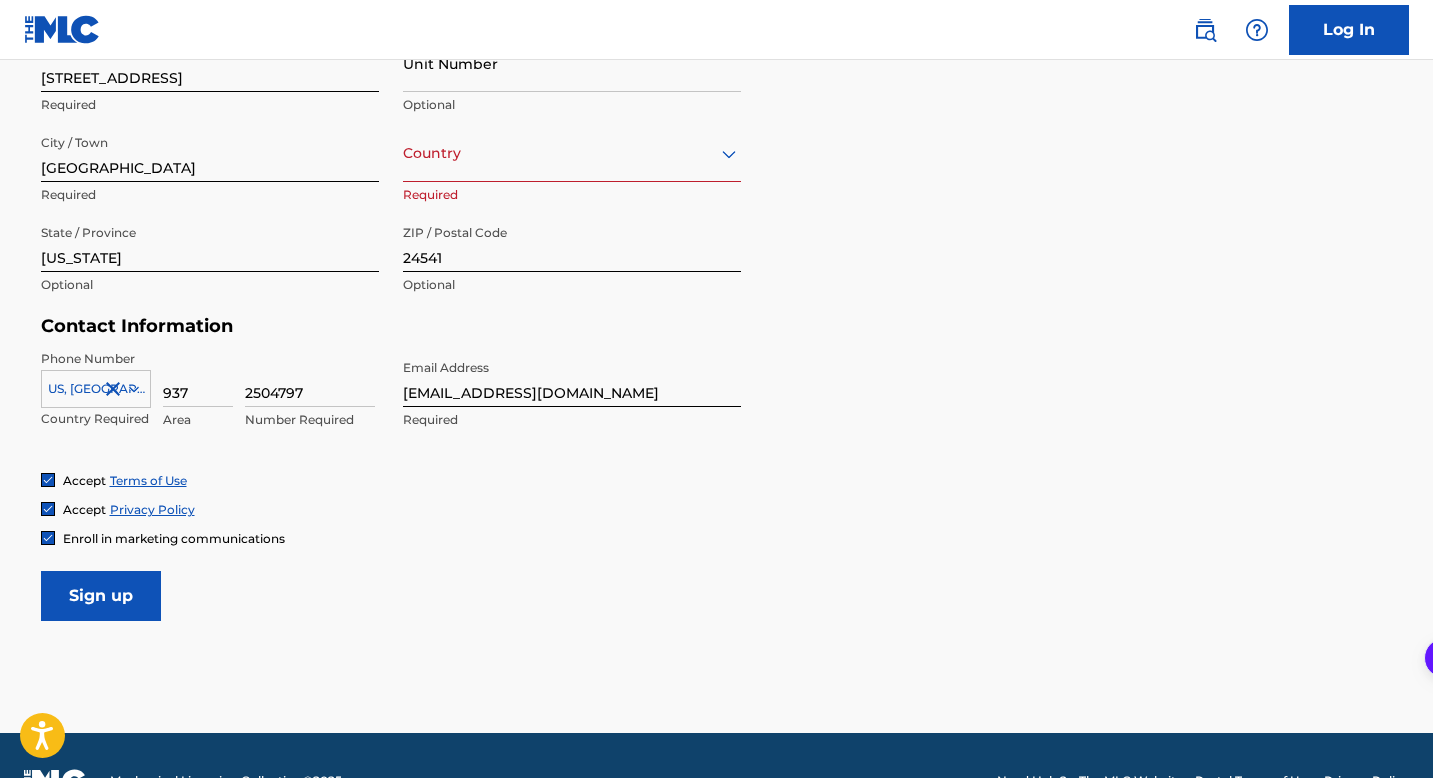 click on "Country" at bounding box center [572, 153] 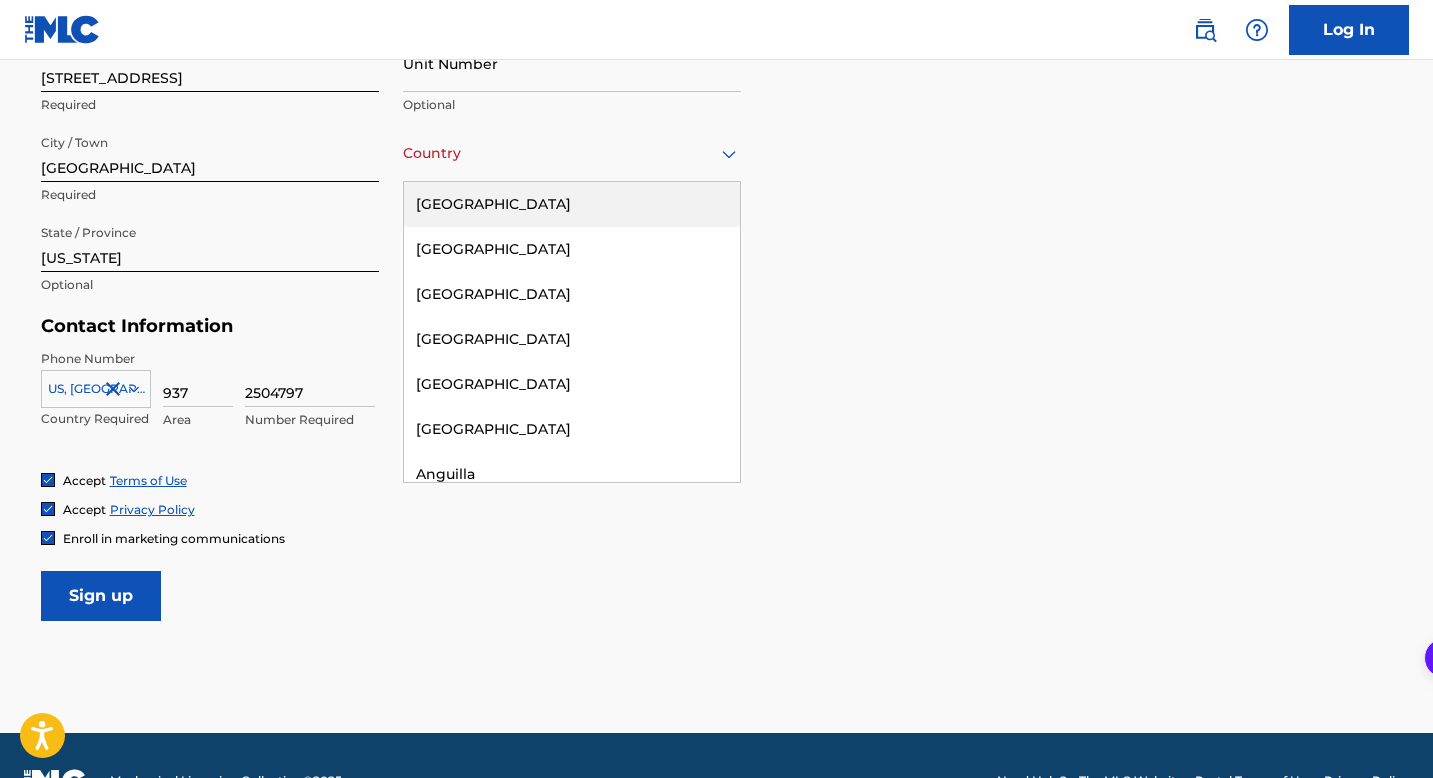 click on "[GEOGRAPHIC_DATA]" at bounding box center [572, 204] 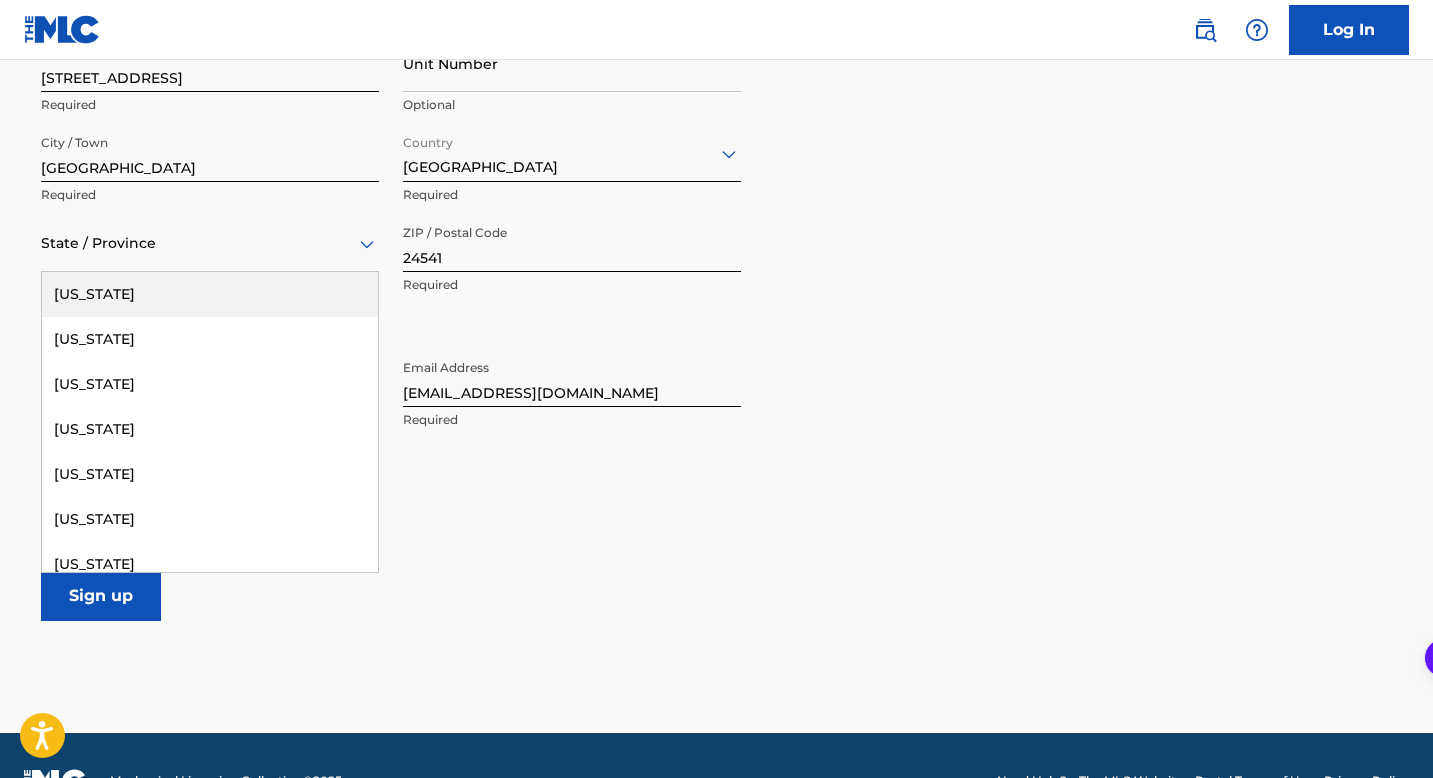 click at bounding box center [210, 243] 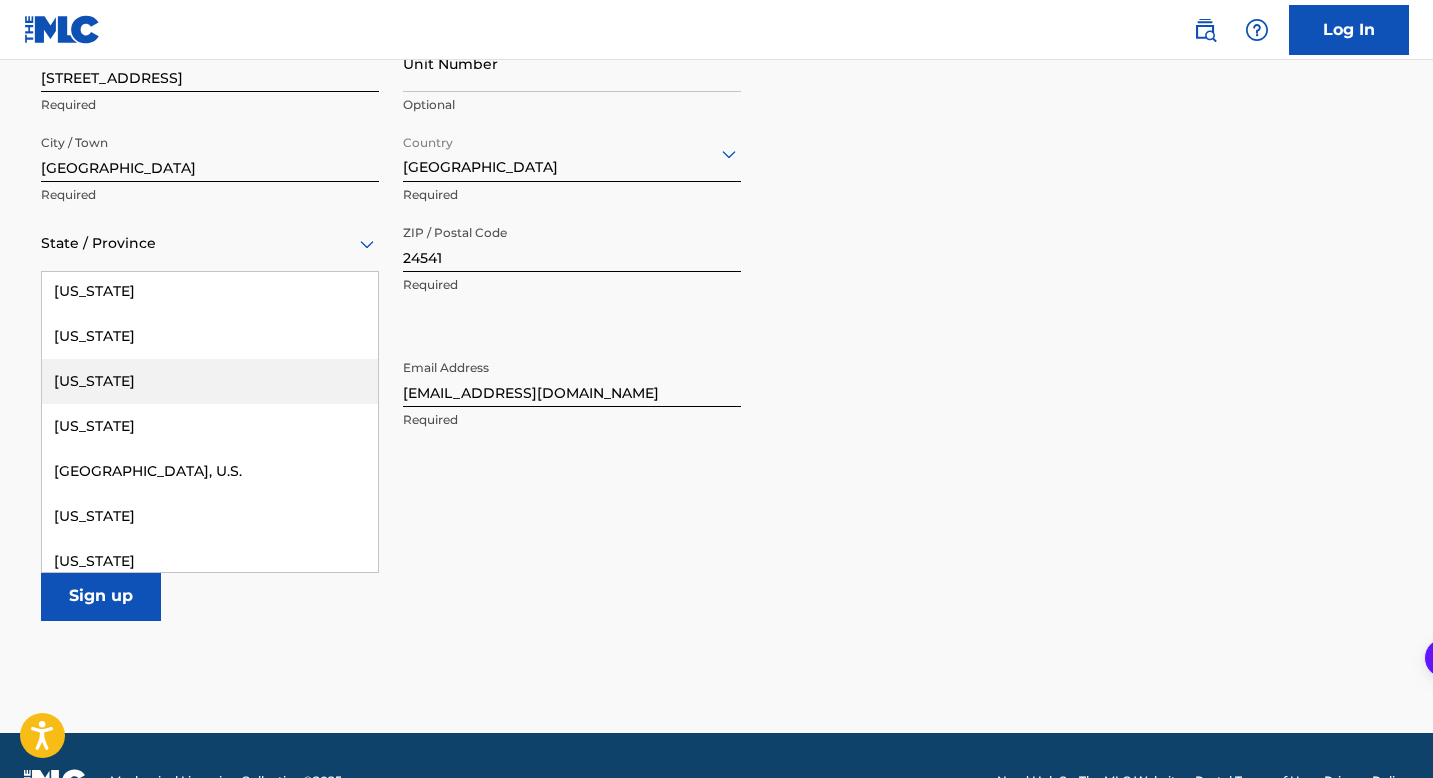 scroll, scrollTop: 2128, scrollLeft: 0, axis: vertical 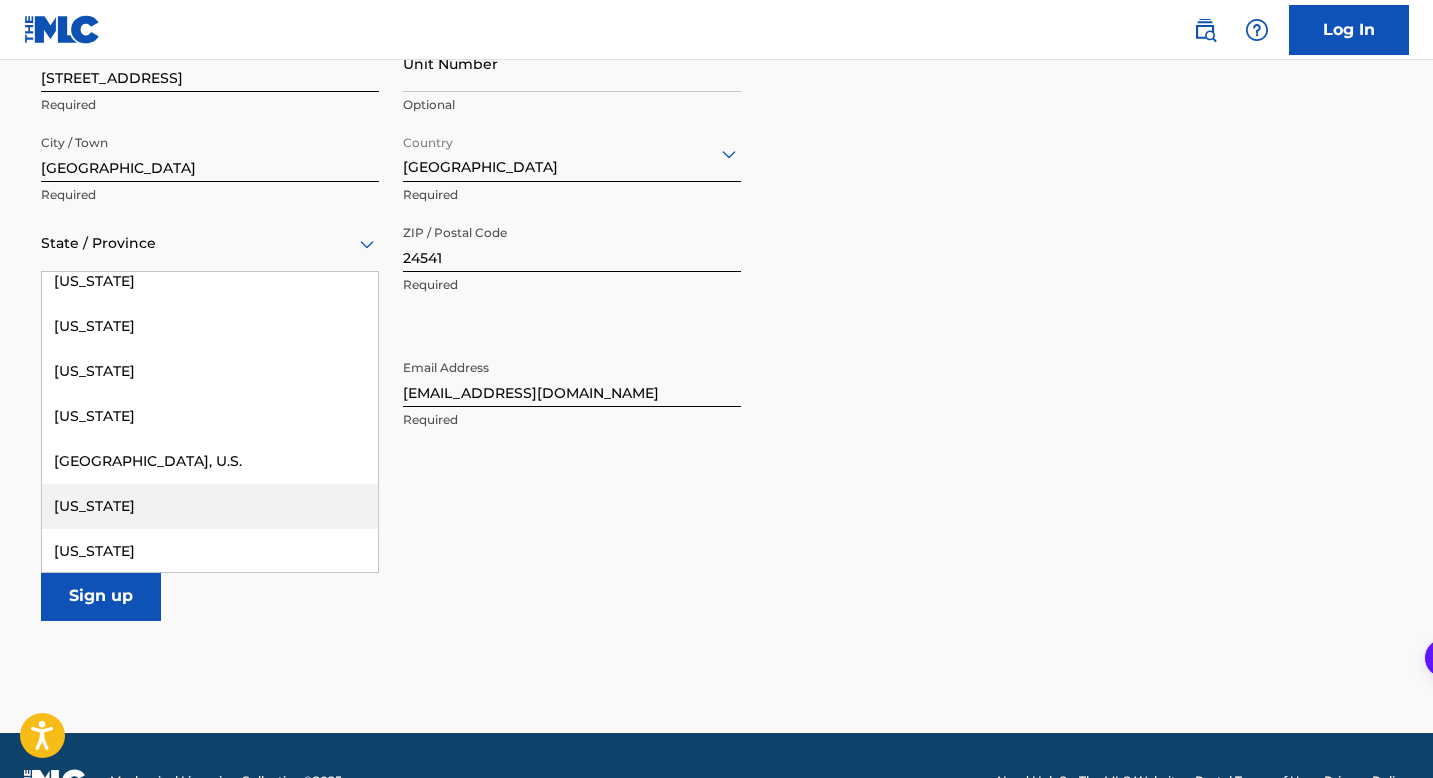 click on "[US_STATE]" at bounding box center (210, 506) 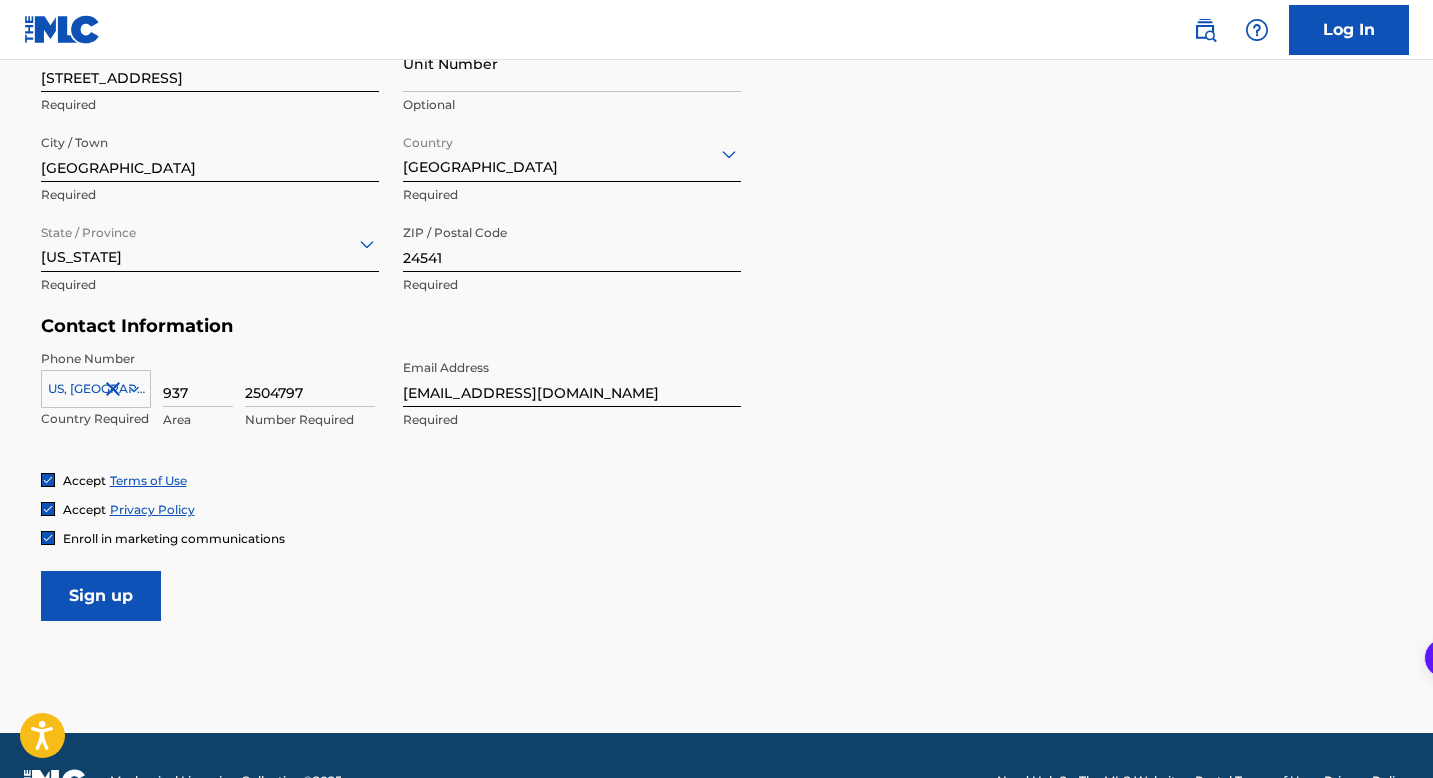 click on "Sign up" at bounding box center (101, 596) 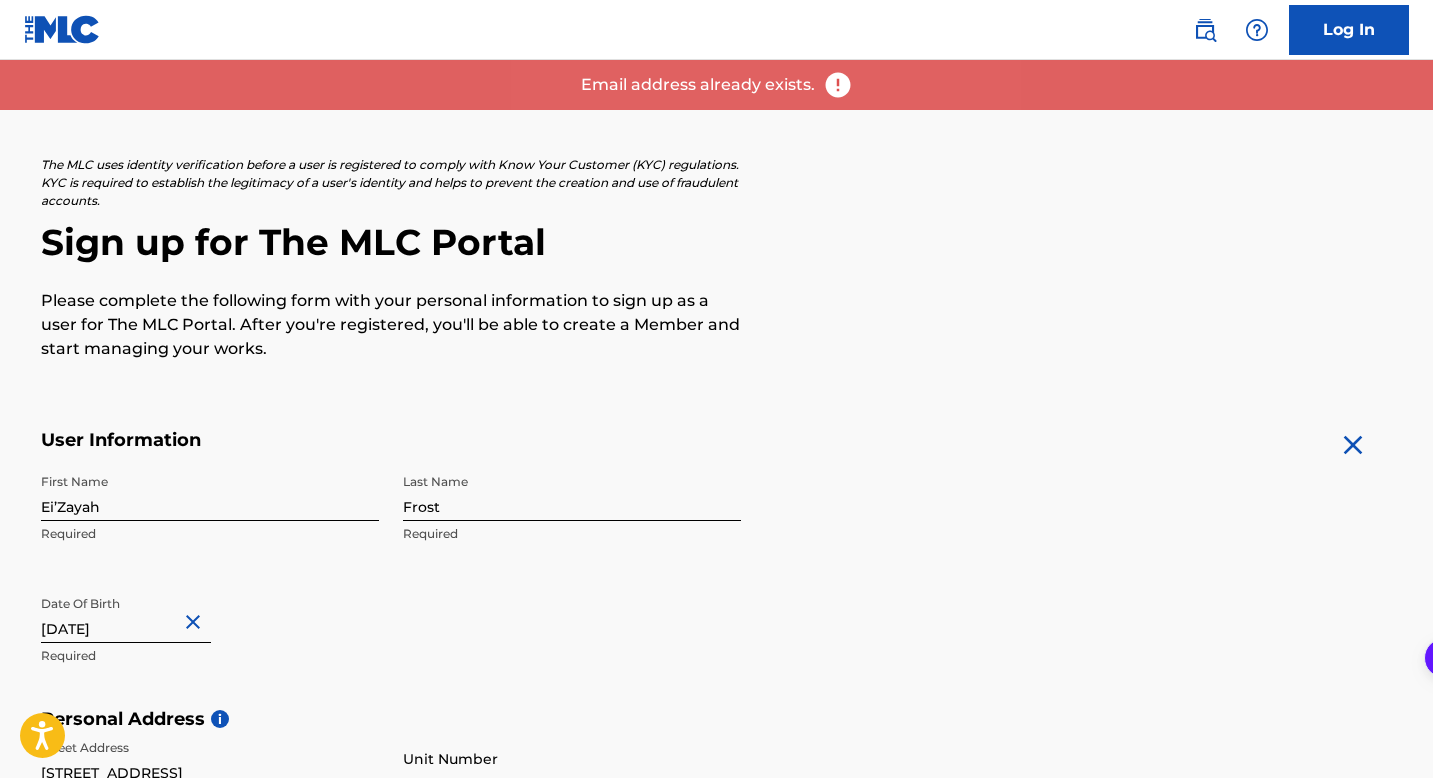 scroll, scrollTop: 0, scrollLeft: 0, axis: both 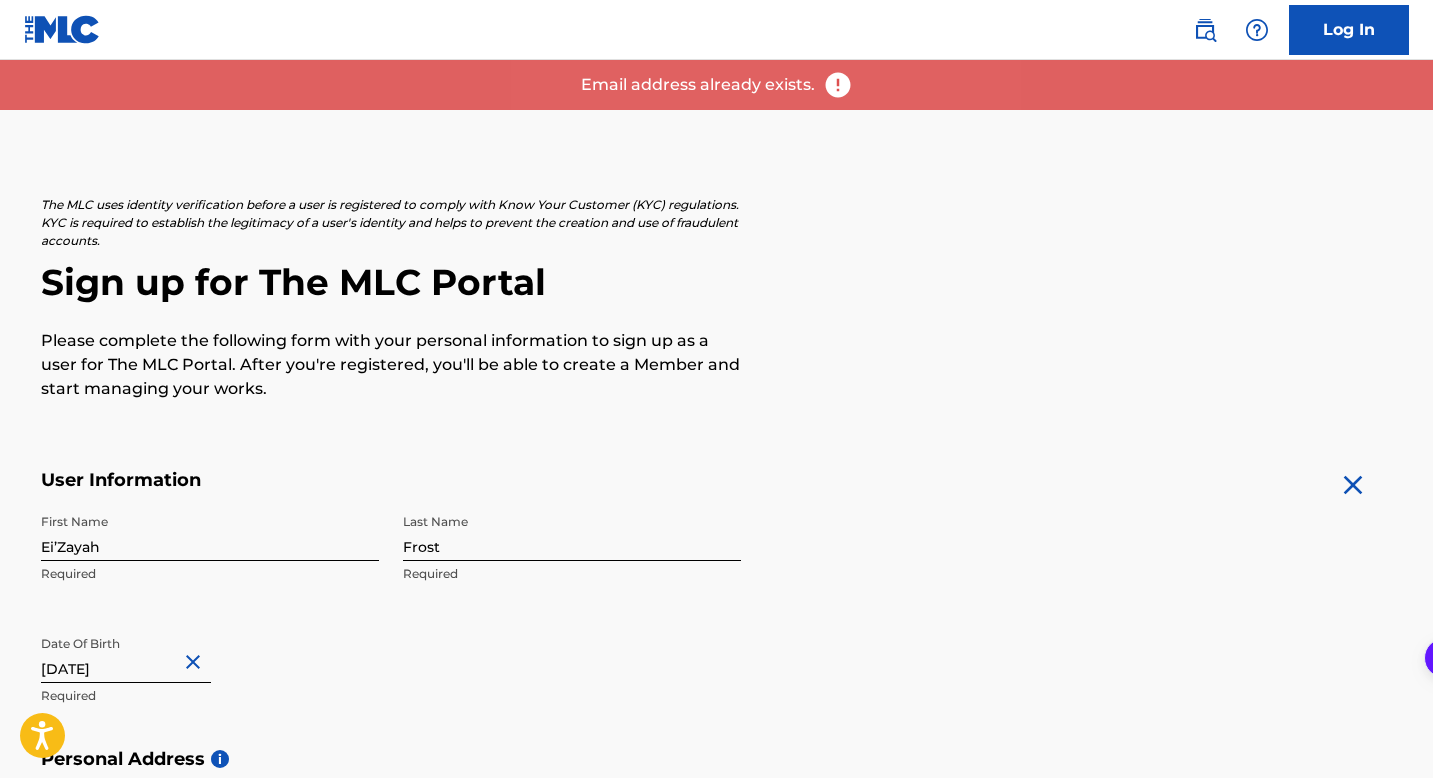 click on "Log In" at bounding box center (1349, 30) 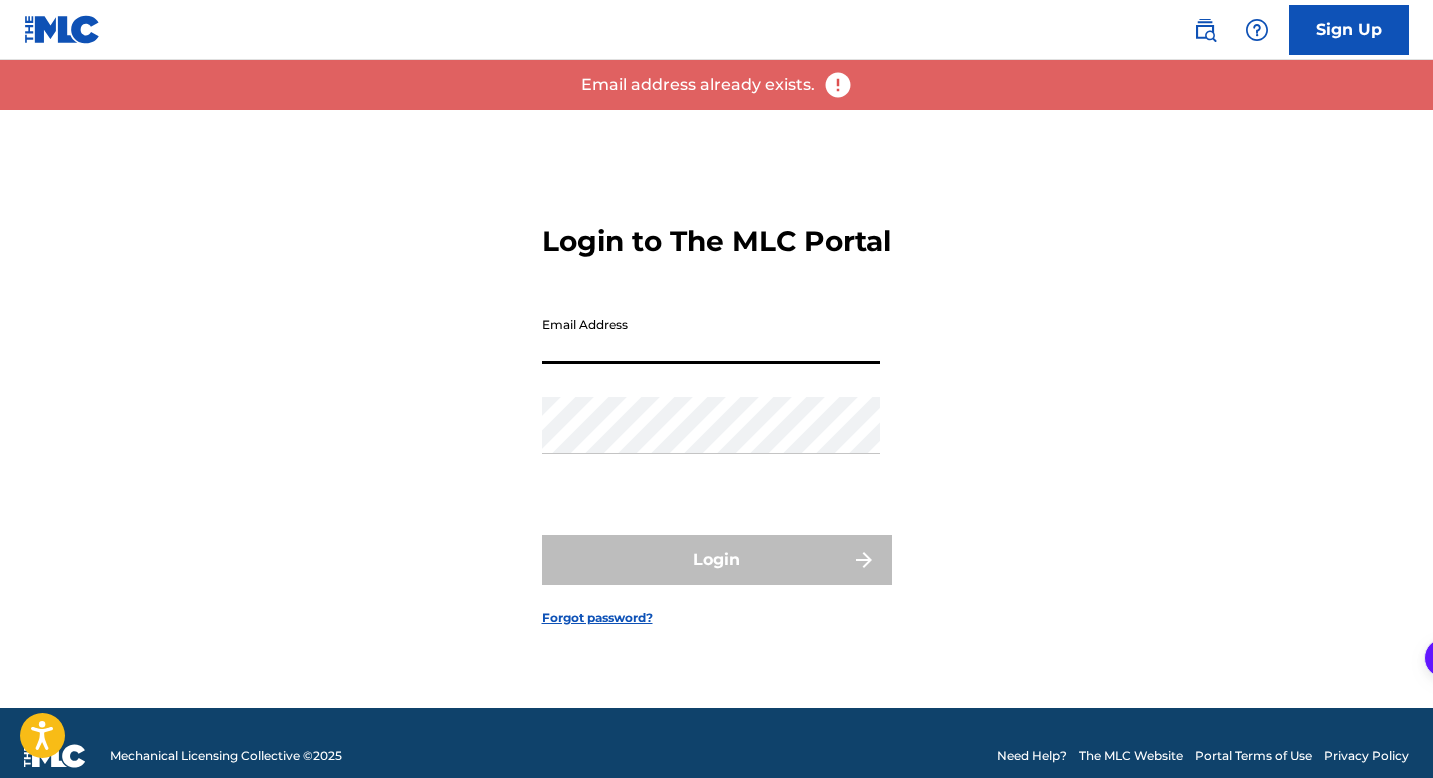 click on "Email Address" at bounding box center (711, 335) 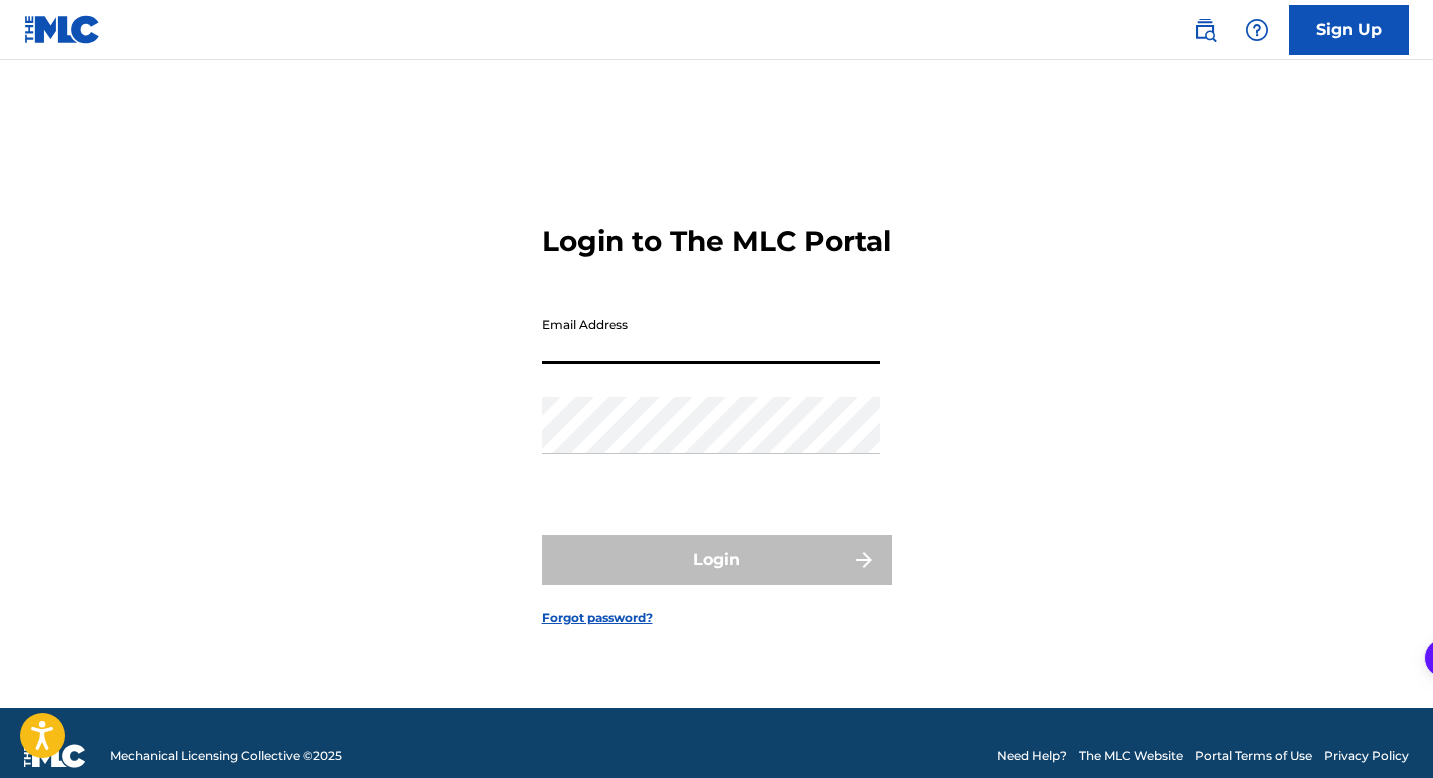 type on "[EMAIL_ADDRESS][DOMAIN_NAME]" 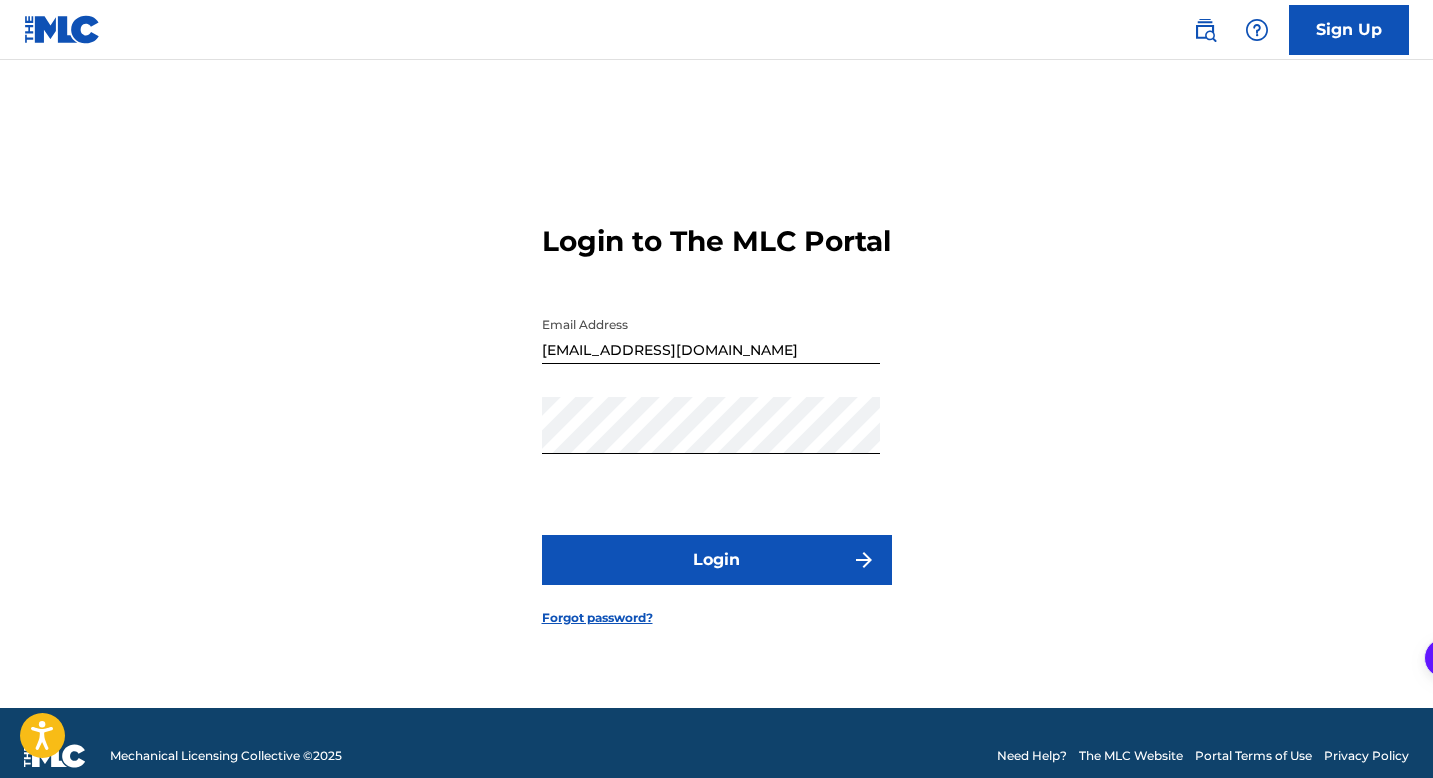 click on "Login" at bounding box center (717, 560) 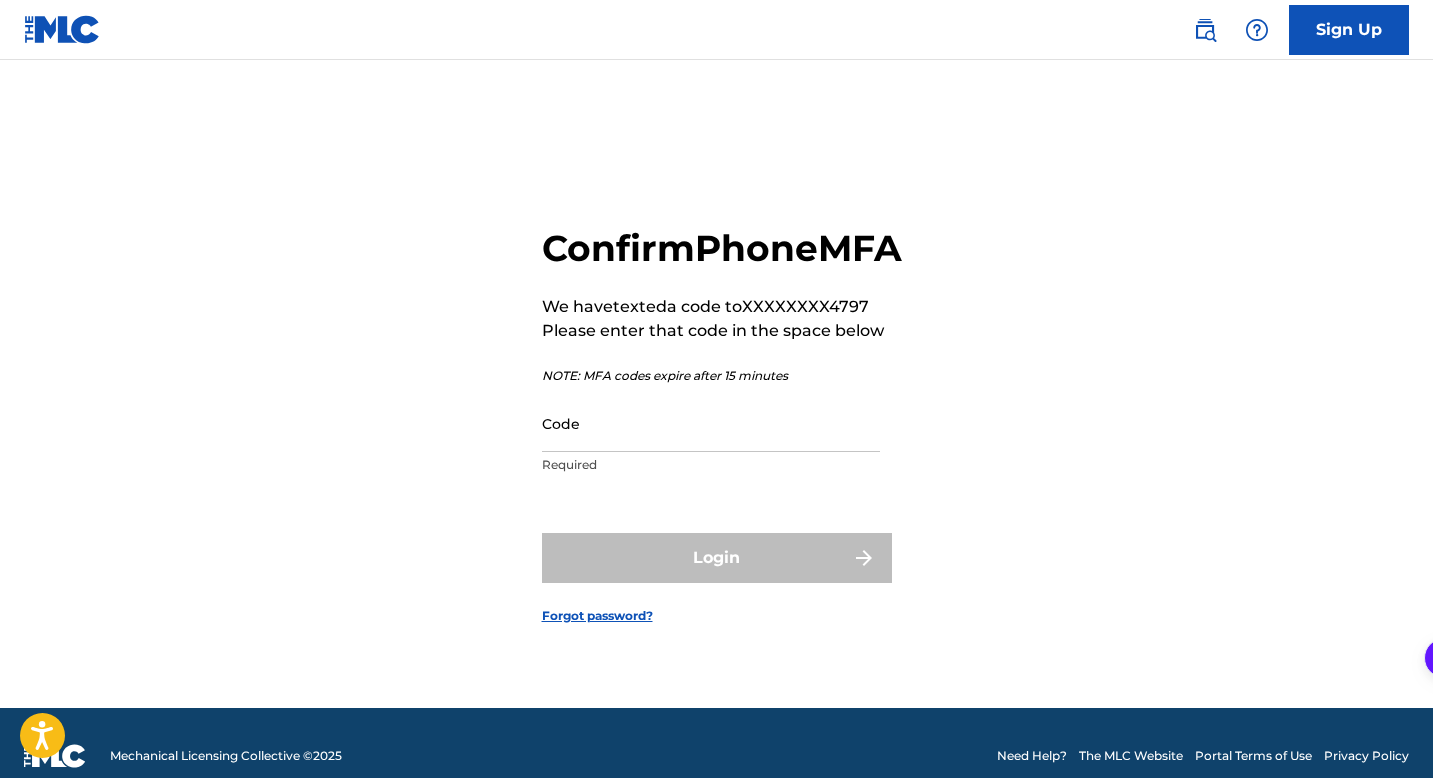 click on "Code" at bounding box center (711, 423) 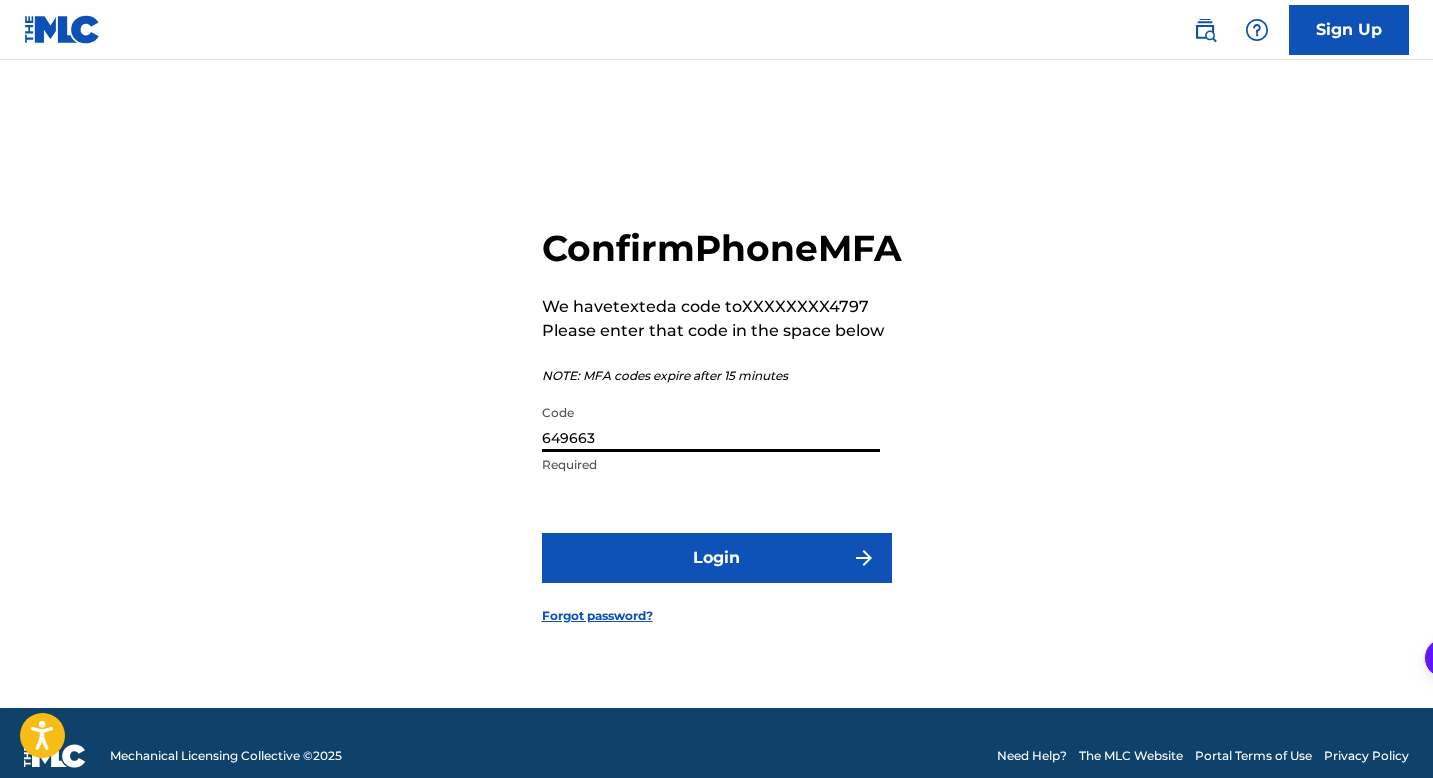 type on "649663" 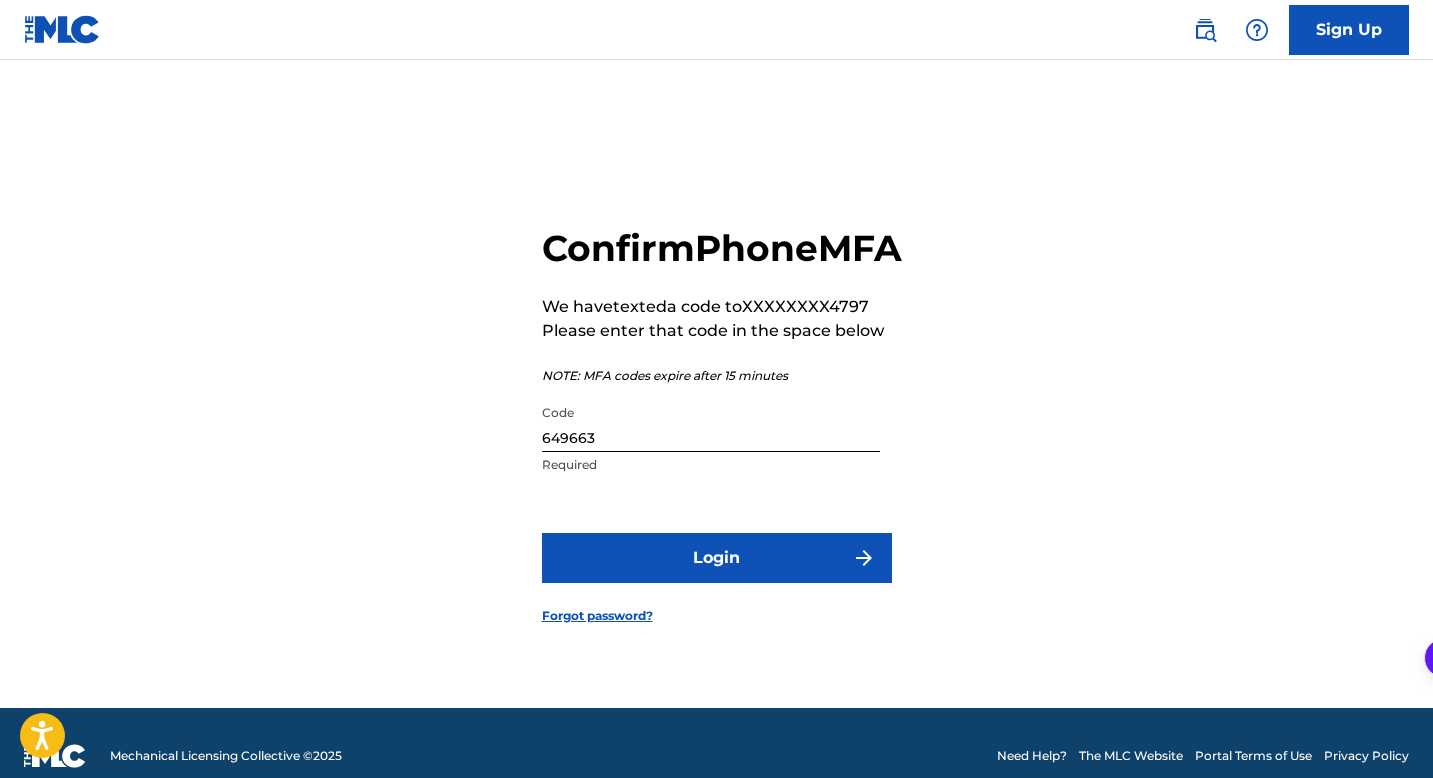 click on "Login" at bounding box center (717, 558) 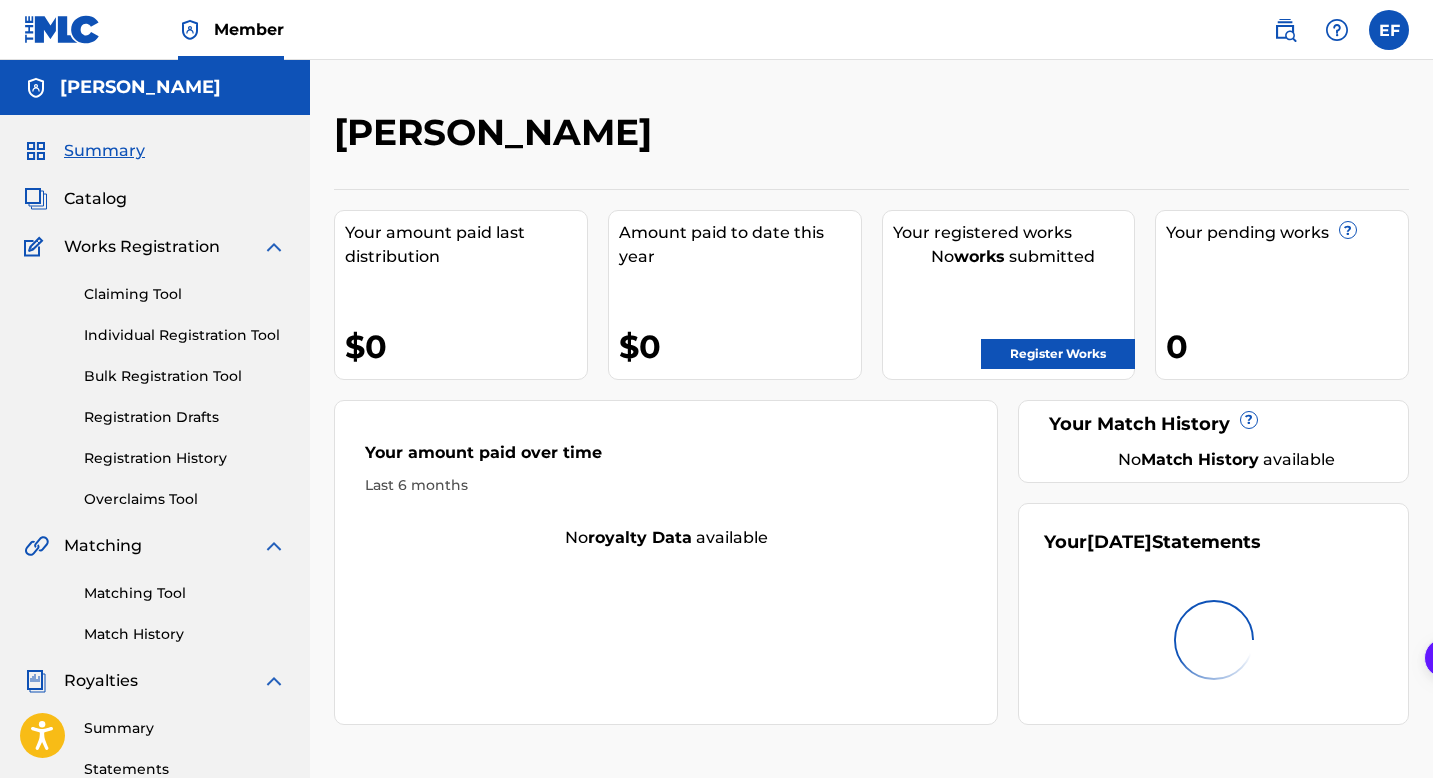scroll, scrollTop: 0, scrollLeft: 0, axis: both 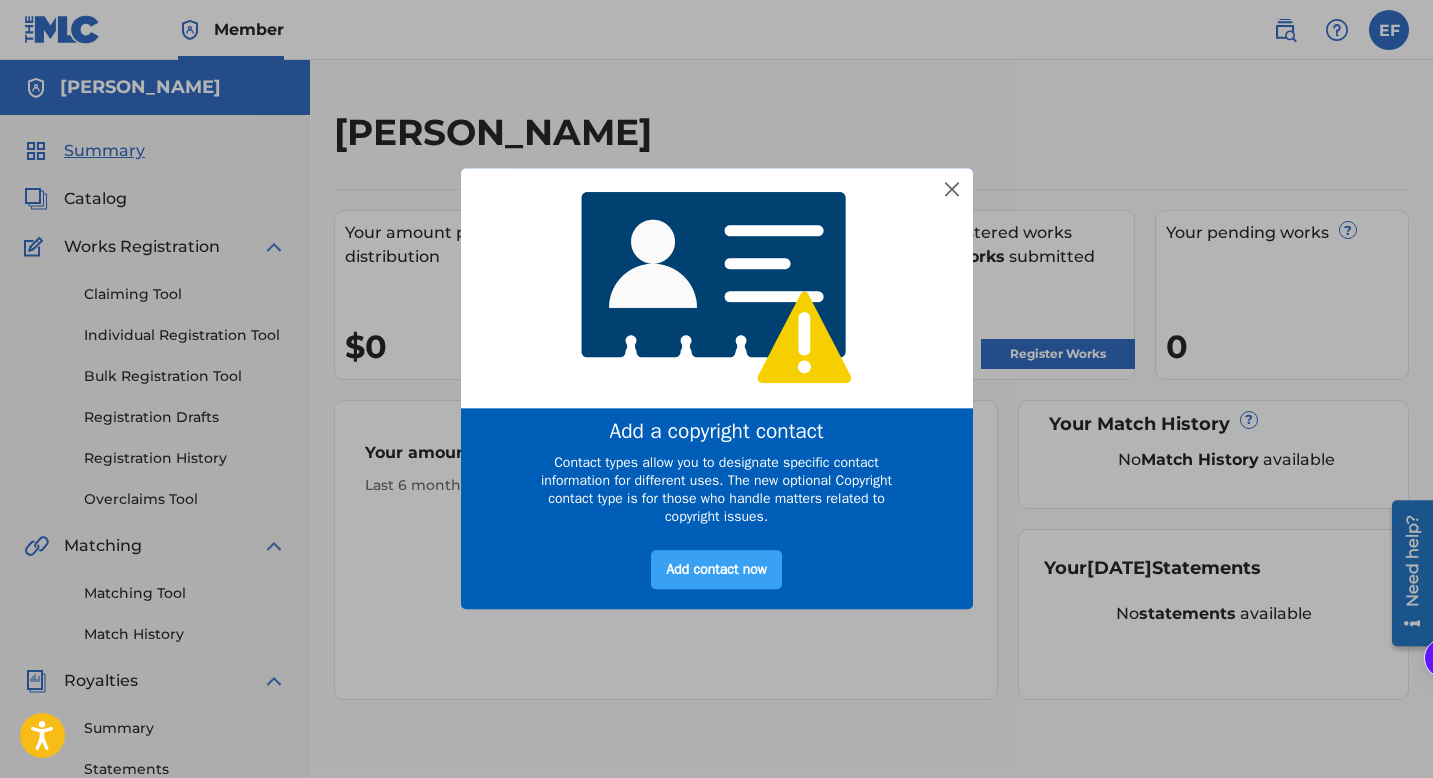 click on "Add contact now" at bounding box center (716, 570) 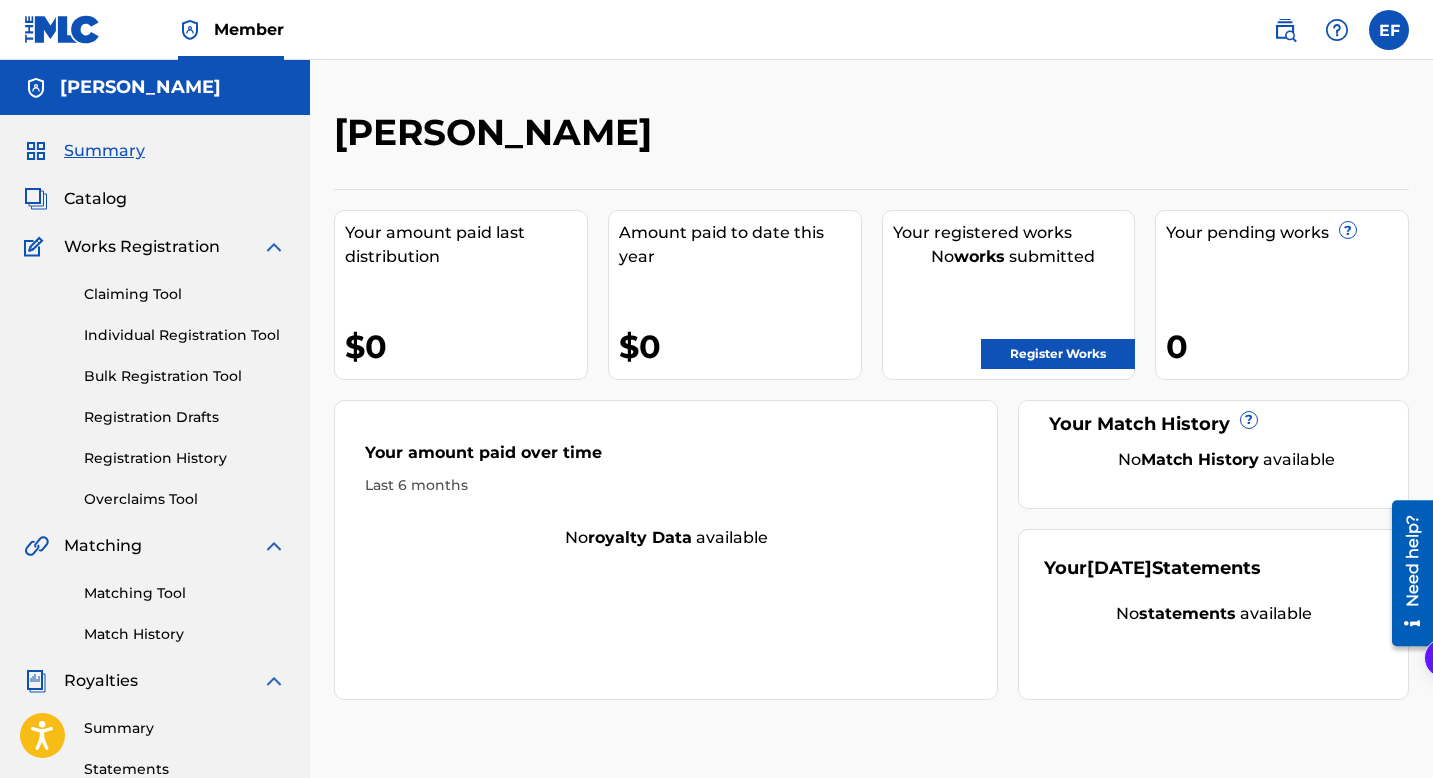 scroll, scrollTop: 0, scrollLeft: 0, axis: both 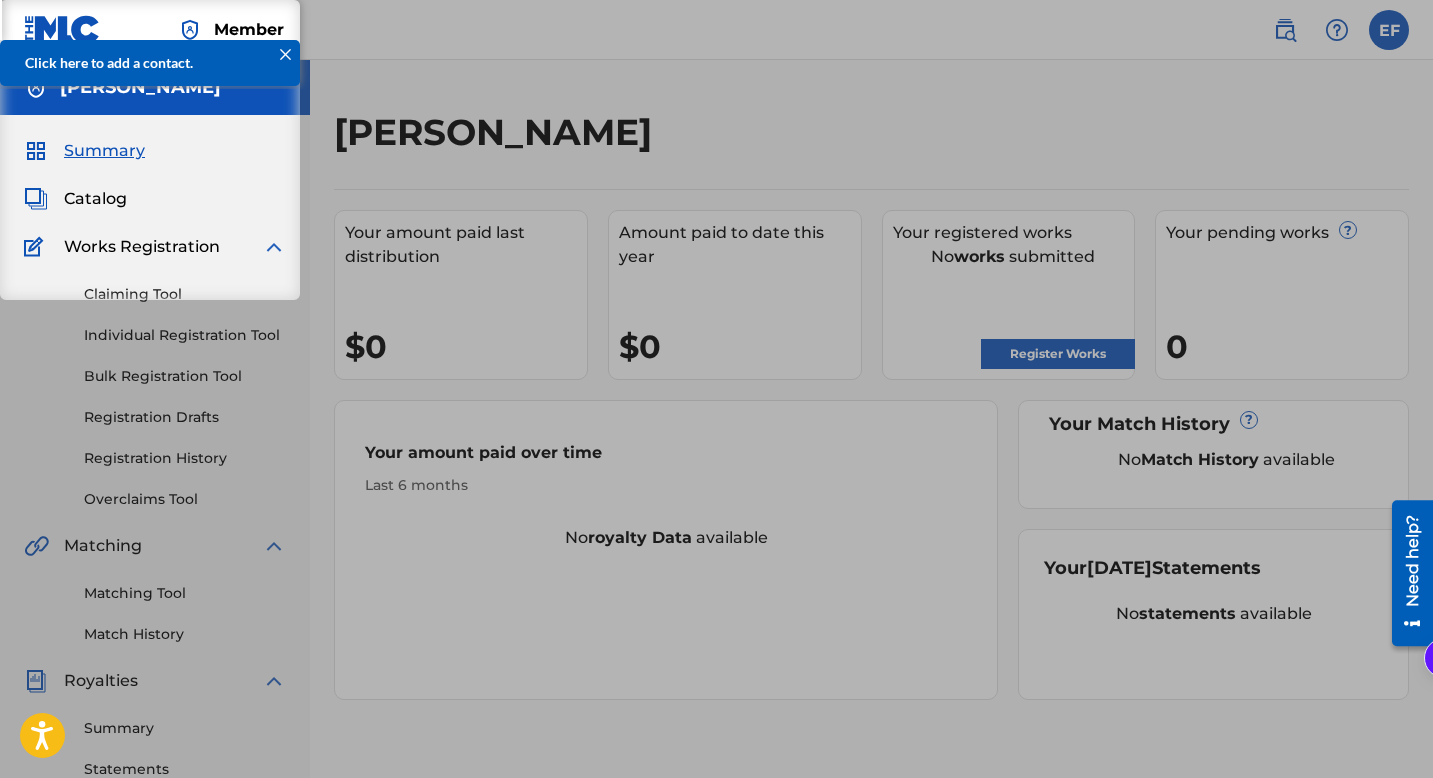 click at bounding box center [285, 54] 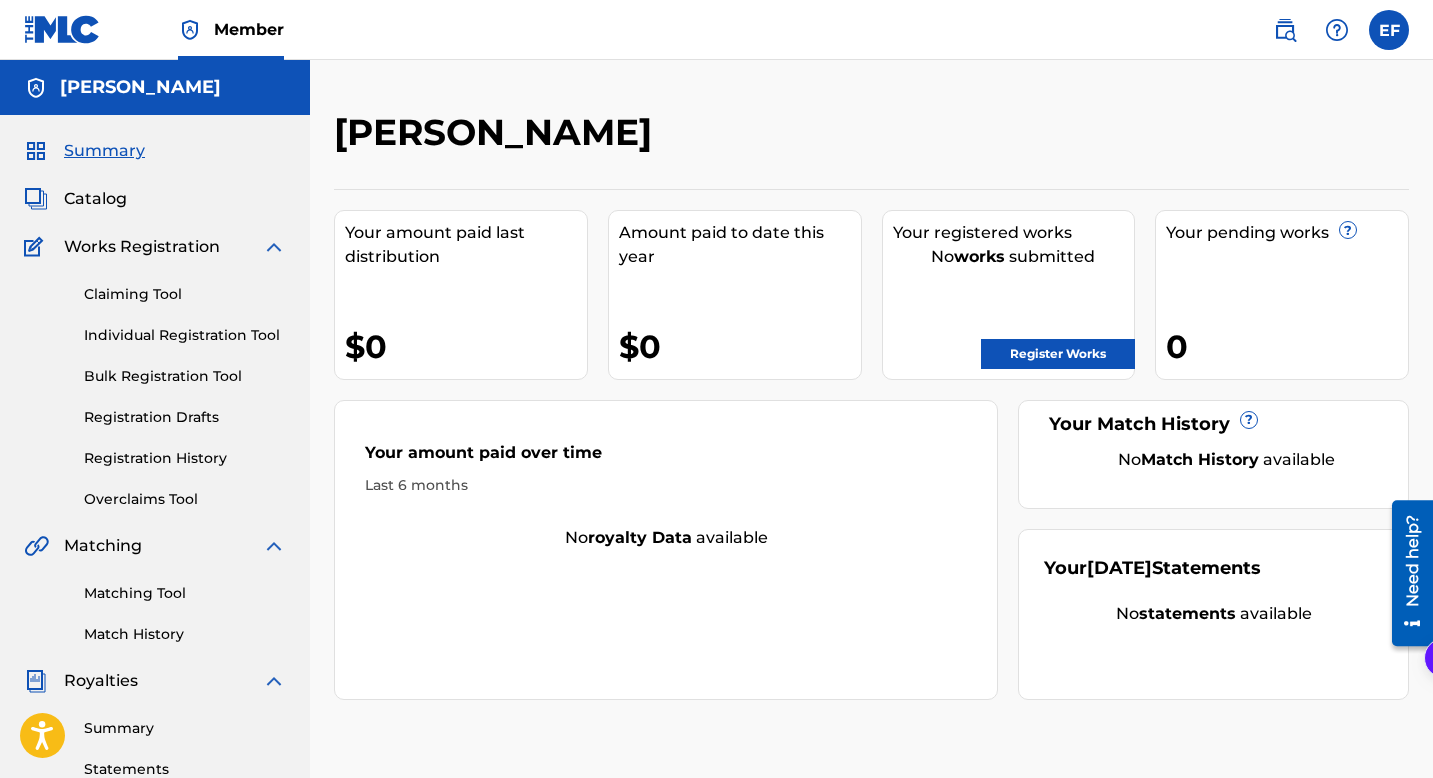 click on "Claiming Tool" at bounding box center (185, 294) 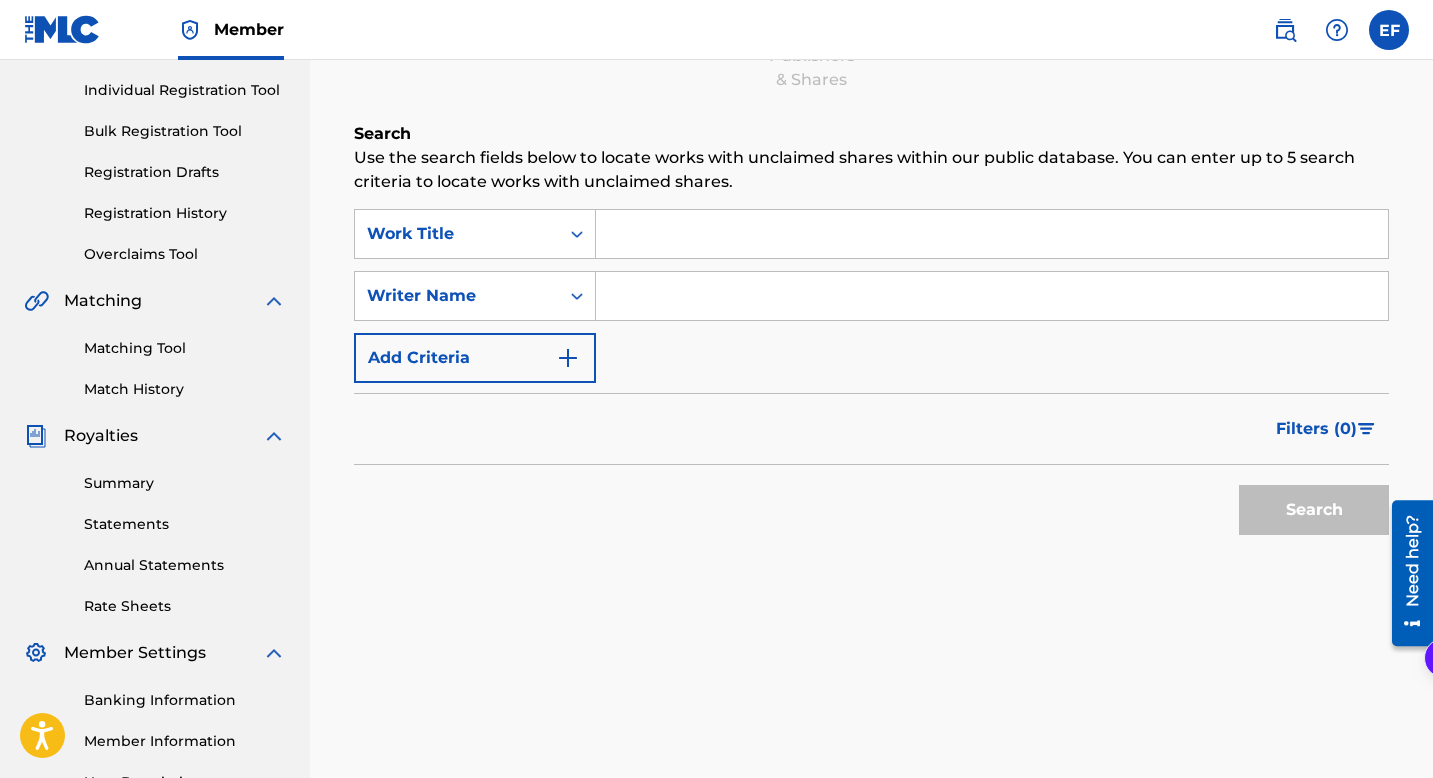 scroll, scrollTop: 243, scrollLeft: 0, axis: vertical 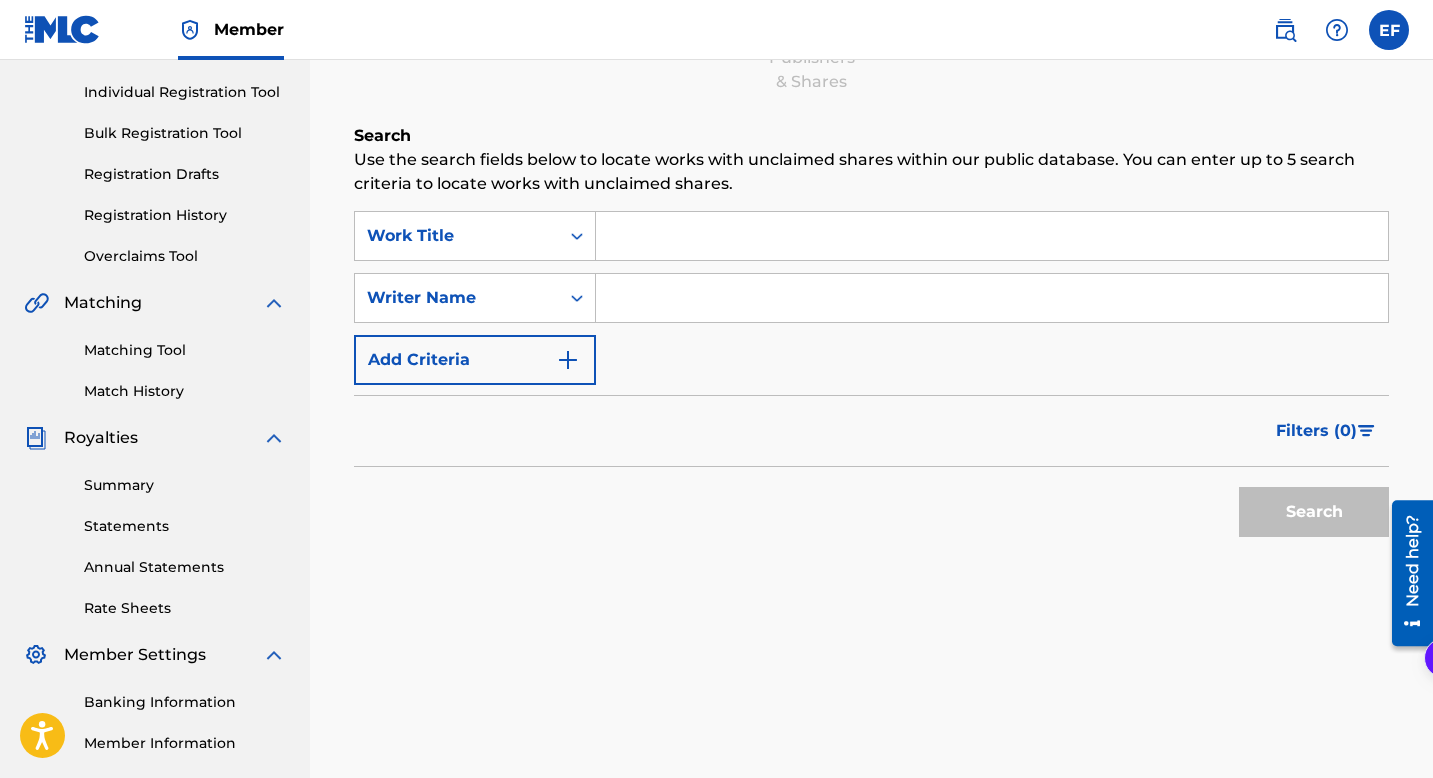 click at bounding box center [992, 298] 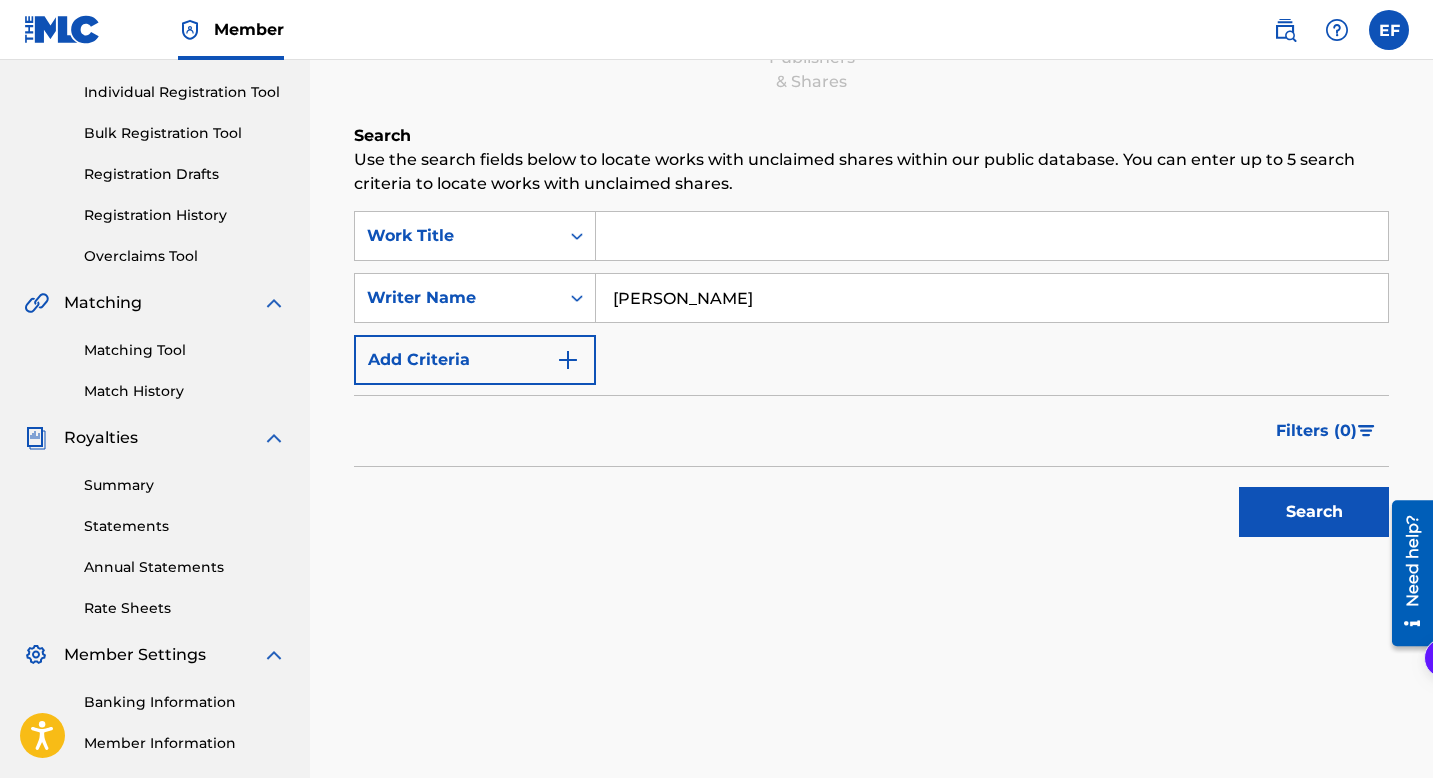 type on "[PERSON_NAME]" 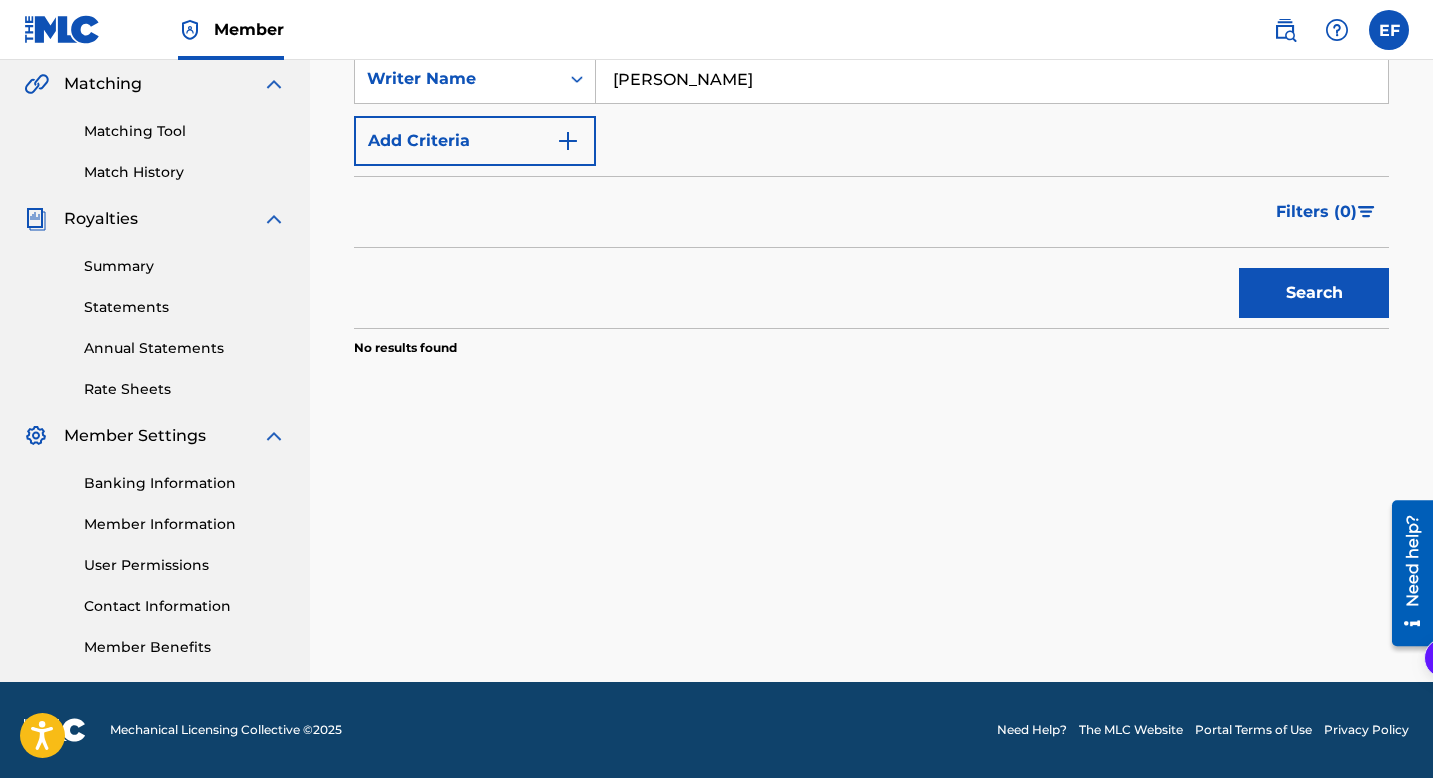 scroll, scrollTop: 0, scrollLeft: 0, axis: both 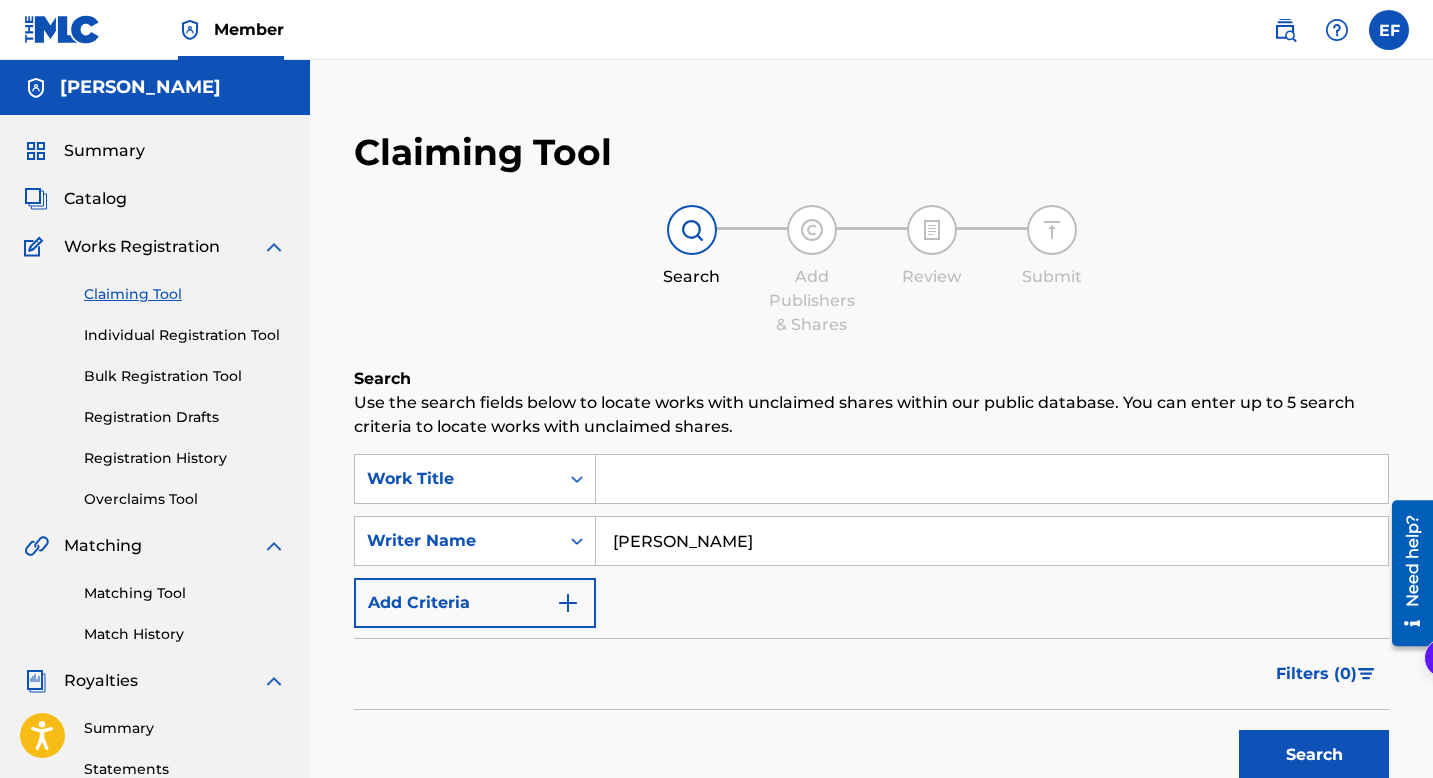 click on "Individual Registration Tool" at bounding box center [185, 335] 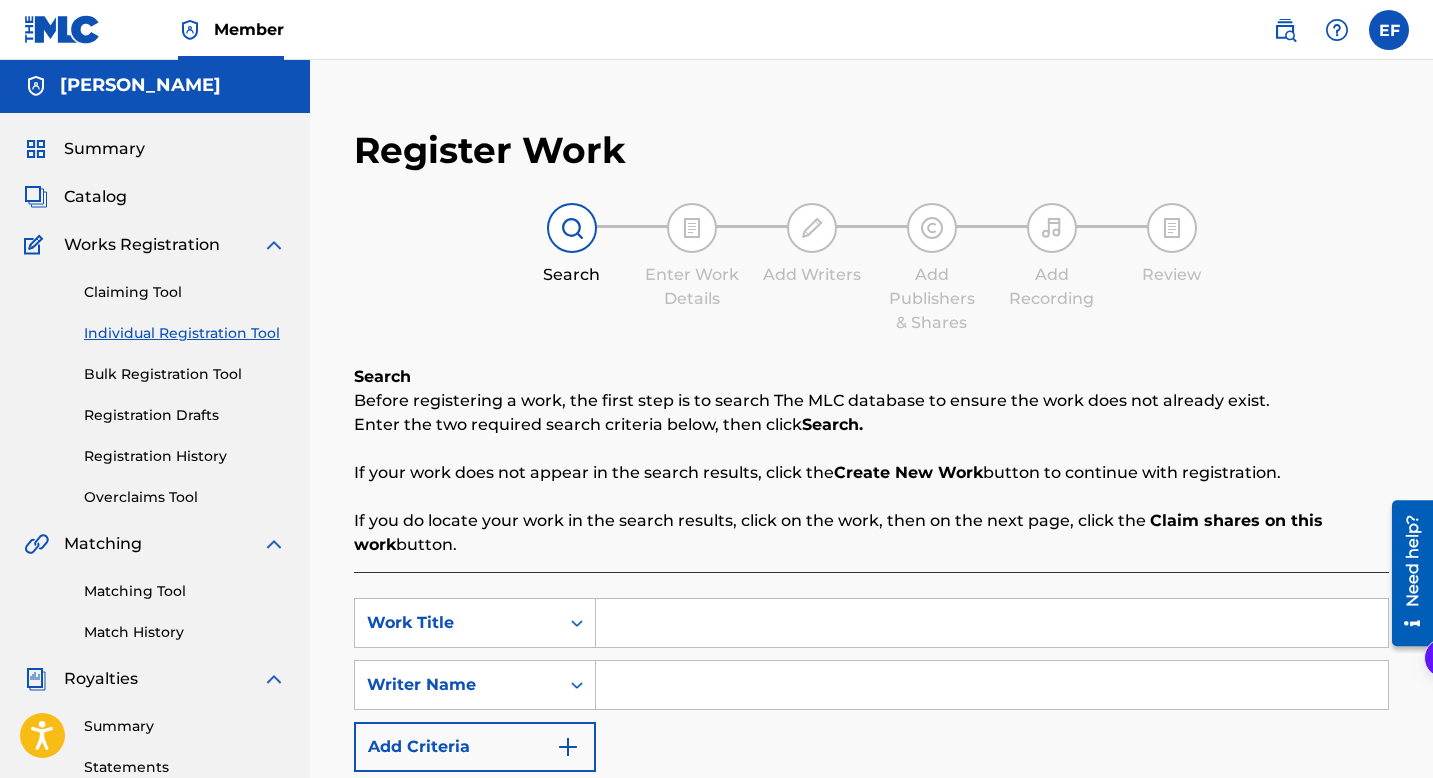 scroll, scrollTop: 0, scrollLeft: 0, axis: both 